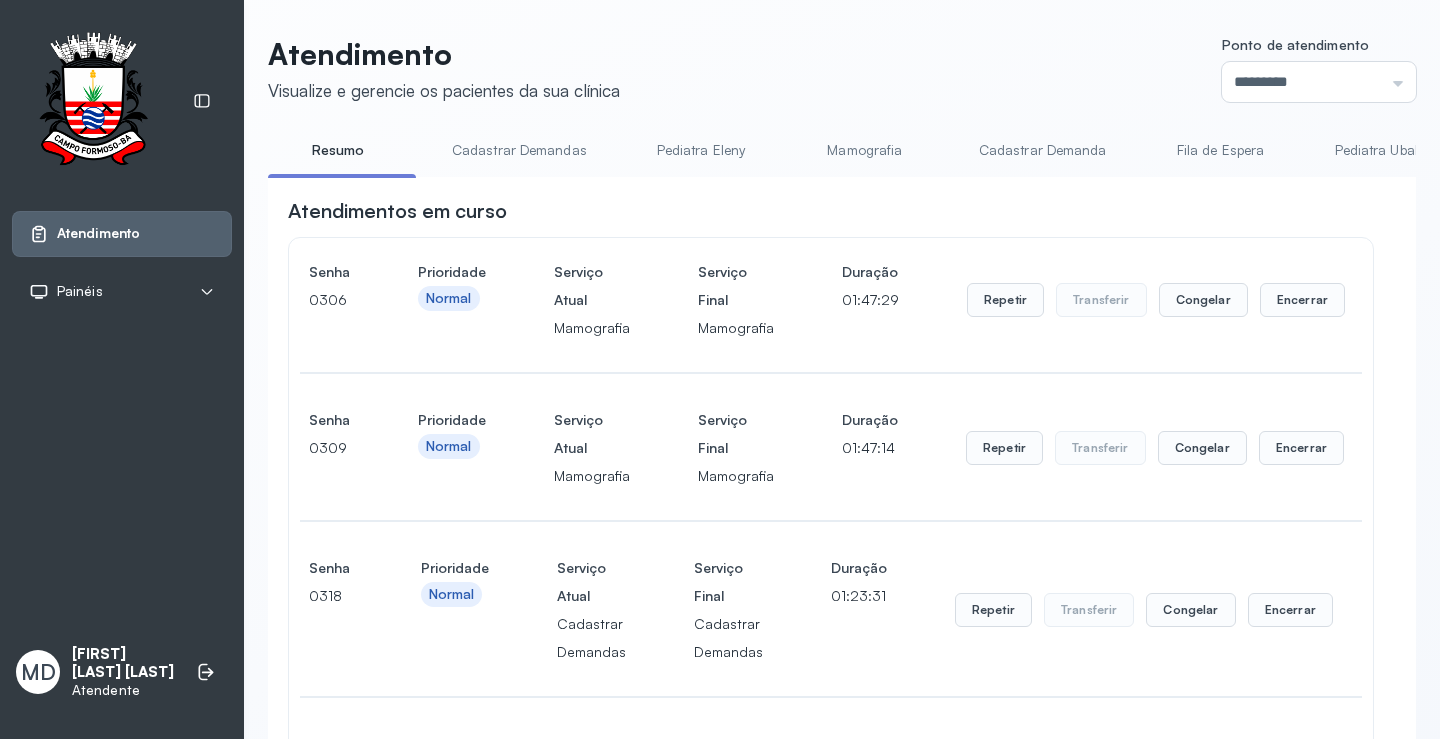 scroll, scrollTop: 0, scrollLeft: 0, axis: both 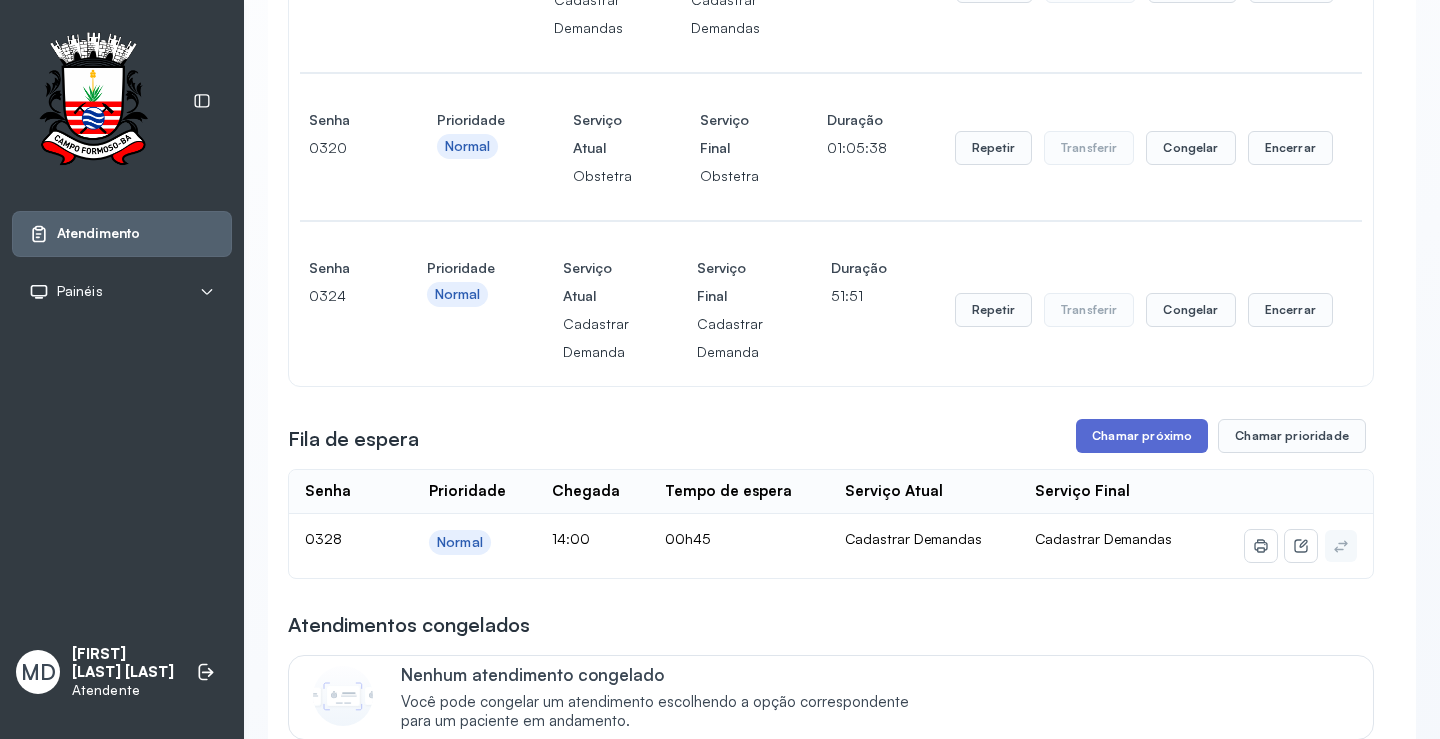 click on "Chamar próximo" at bounding box center [1142, 436] 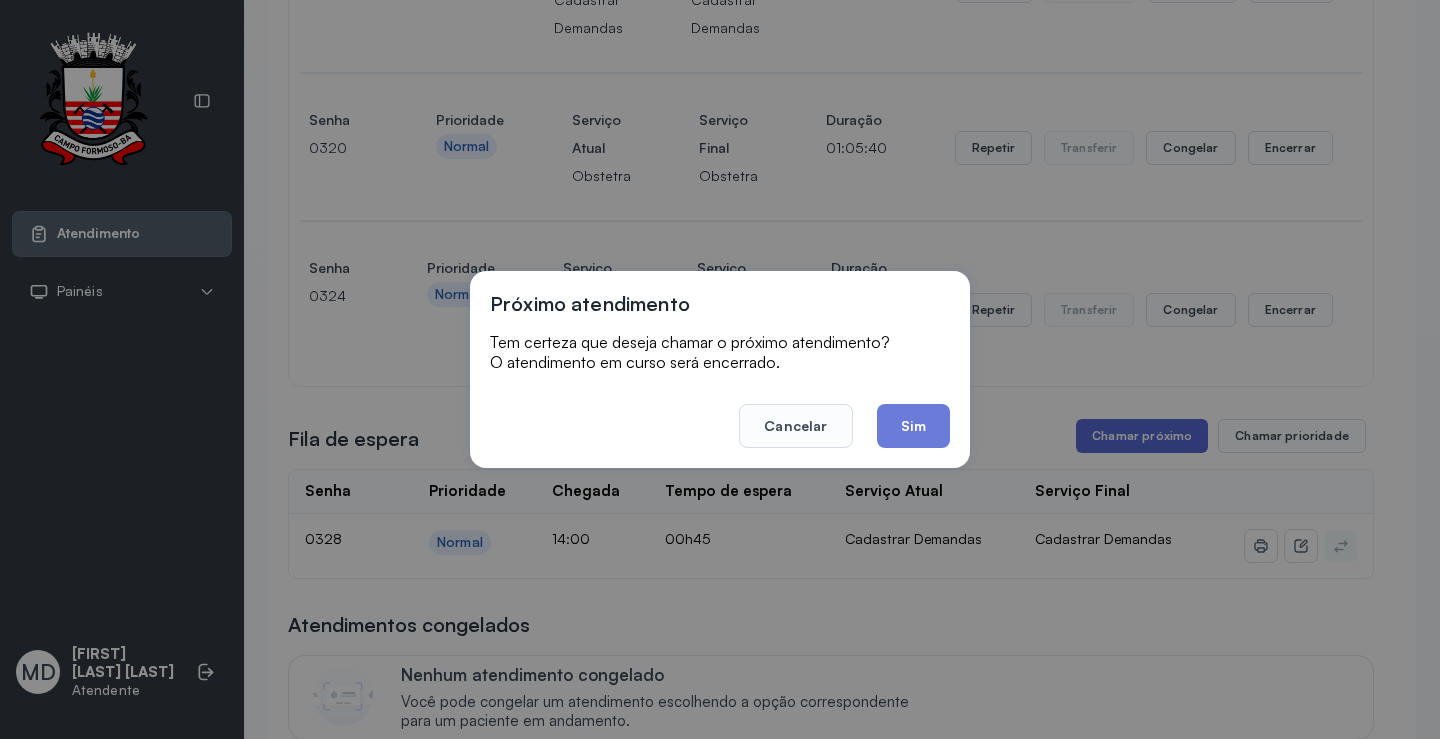 type 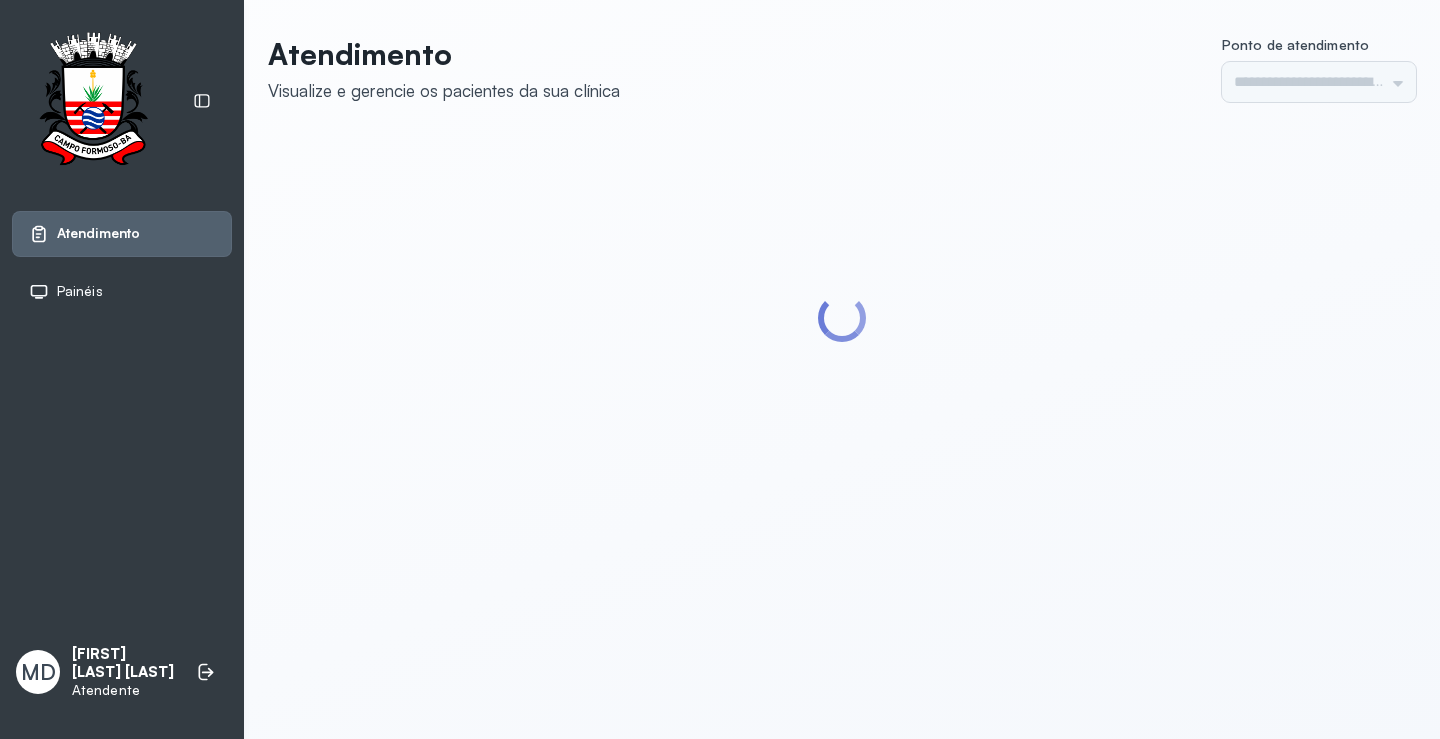 scroll, scrollTop: 0, scrollLeft: 0, axis: both 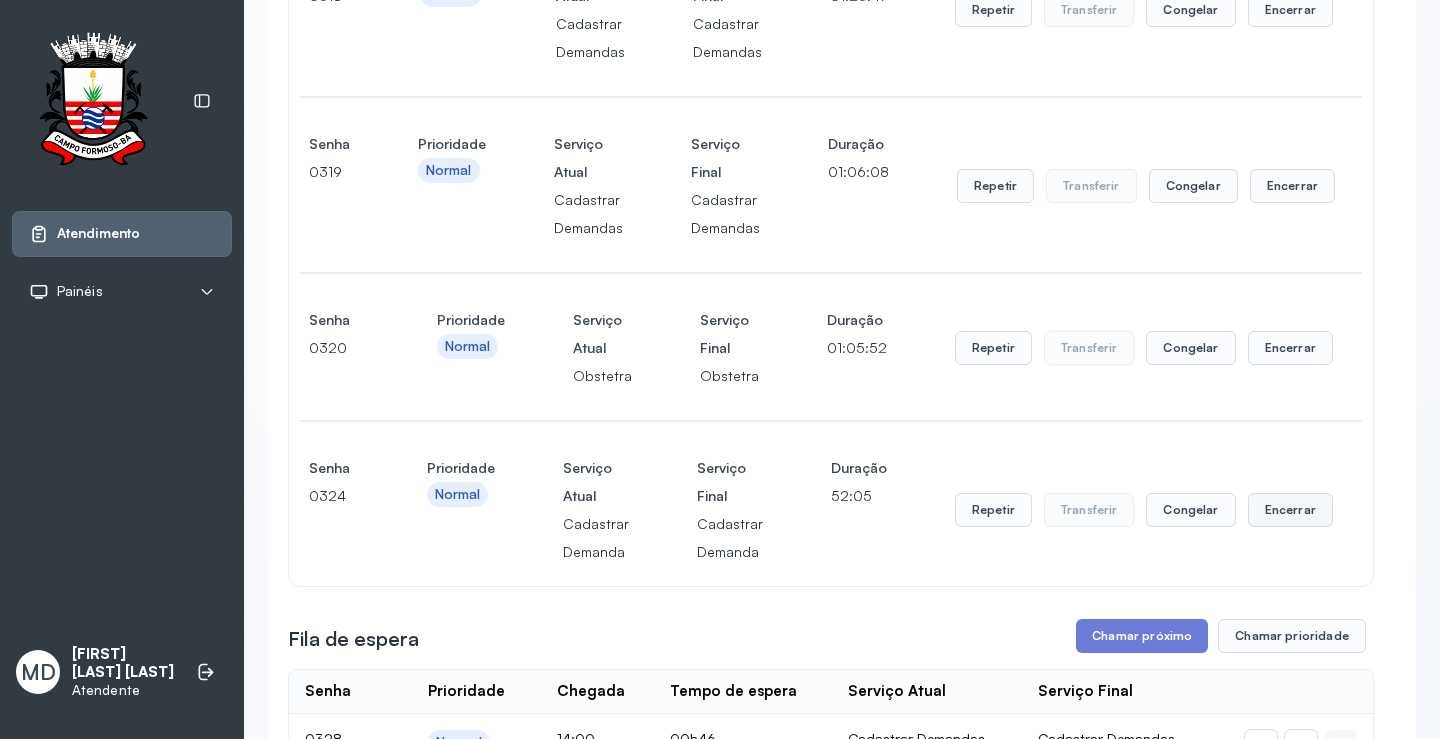 click on "Encerrar" at bounding box center (1302, -300) 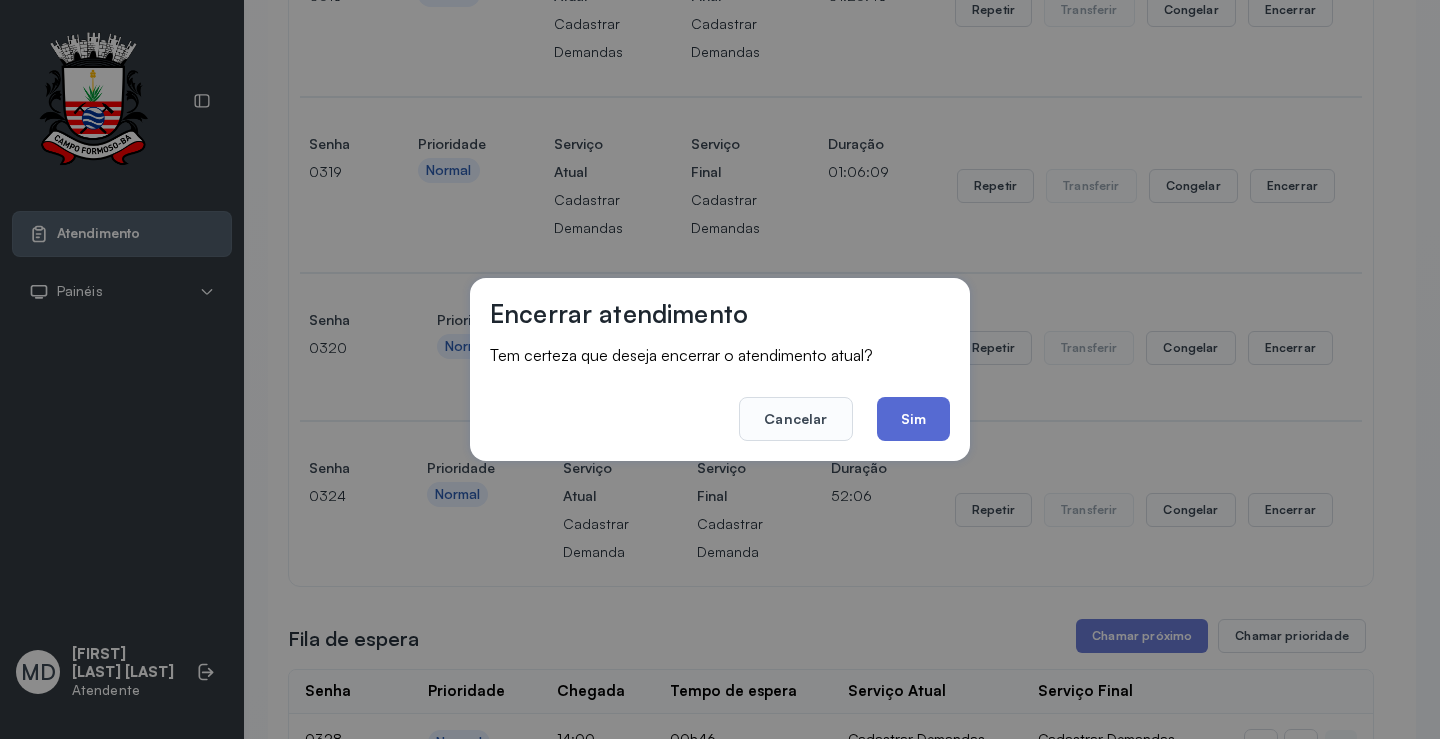 click on "Sim" 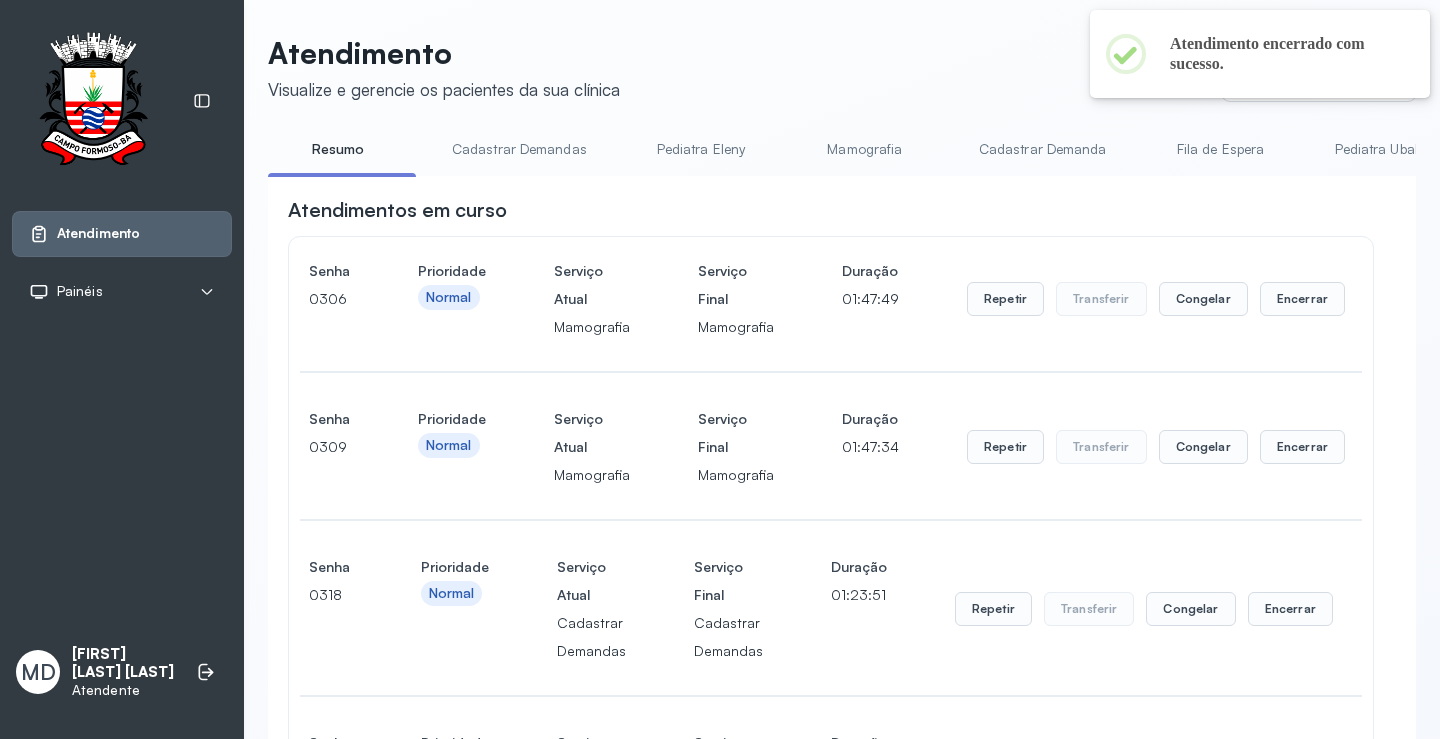 scroll, scrollTop: 600, scrollLeft: 0, axis: vertical 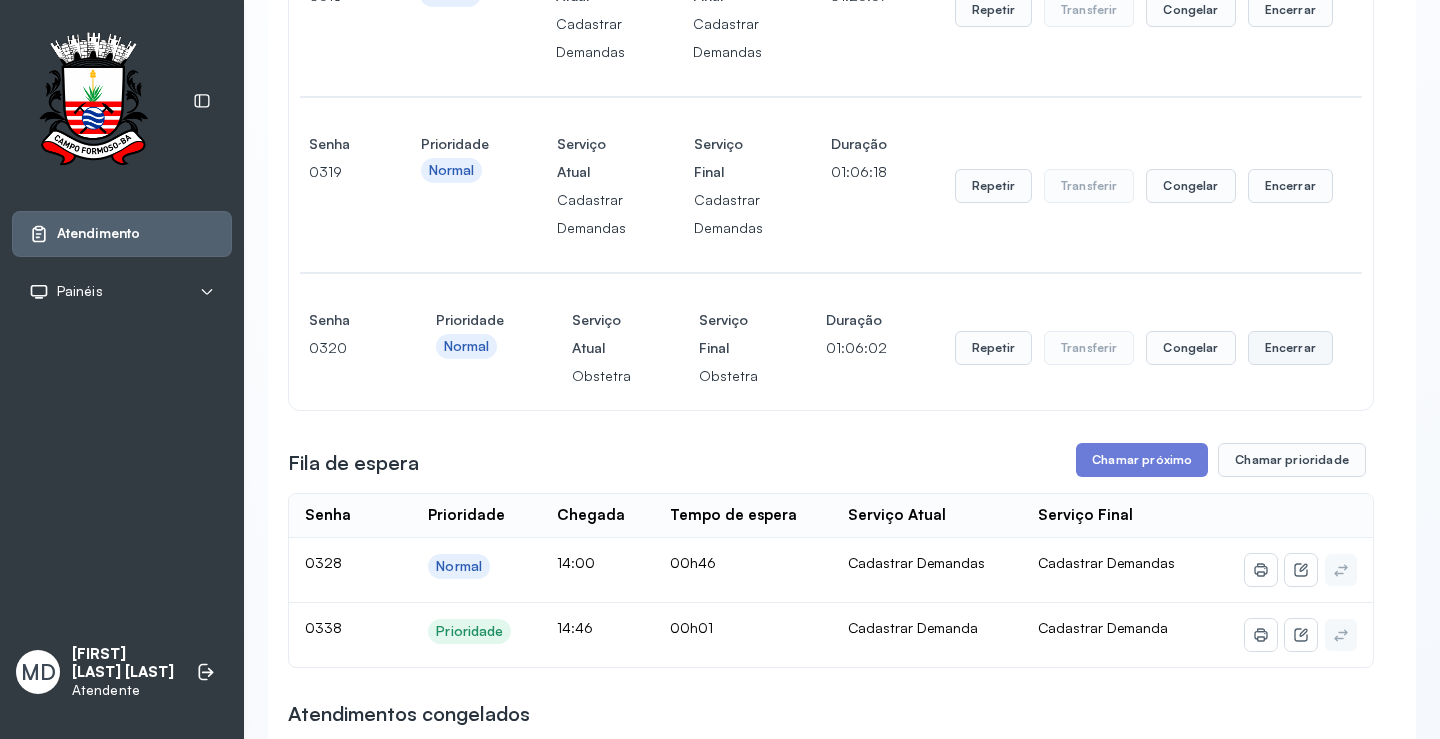 click on "Encerrar" at bounding box center (1302, -300) 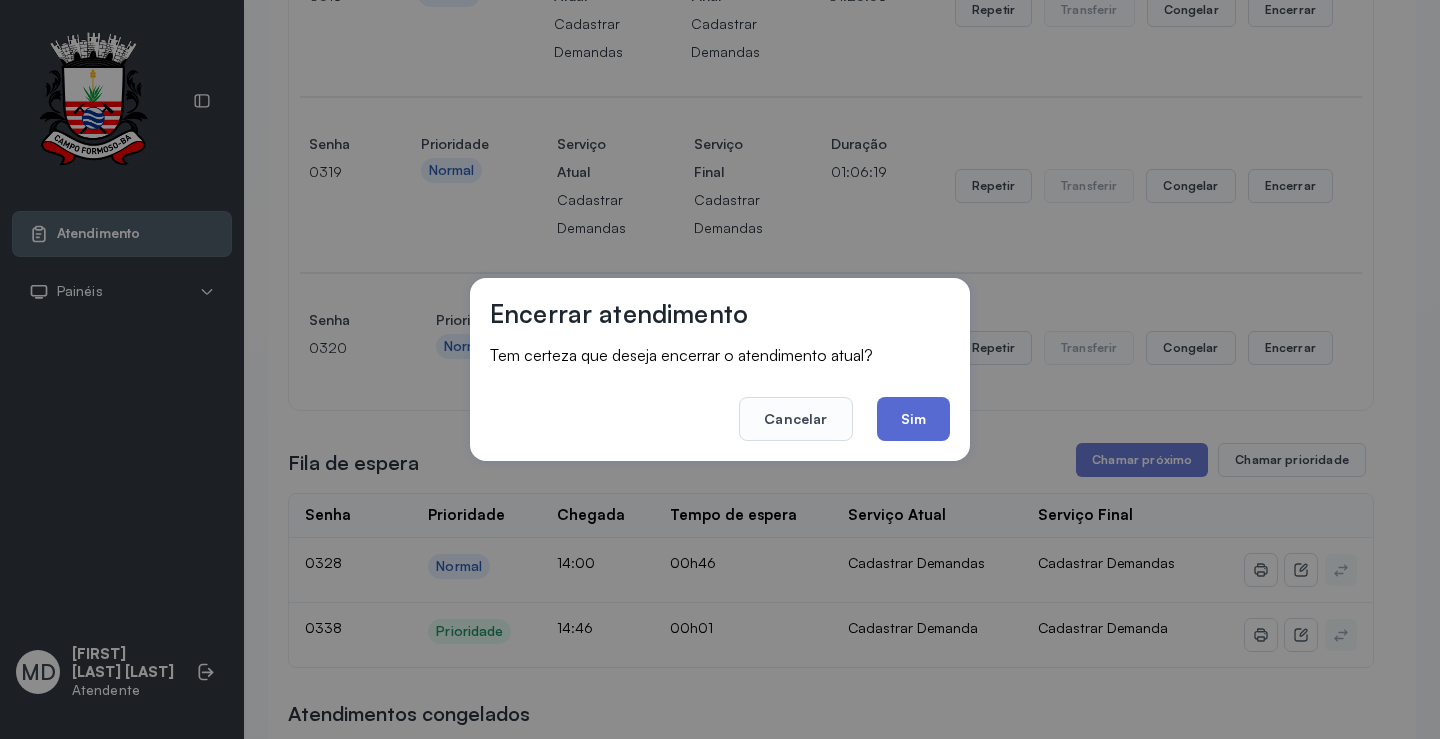 click on "Sim" 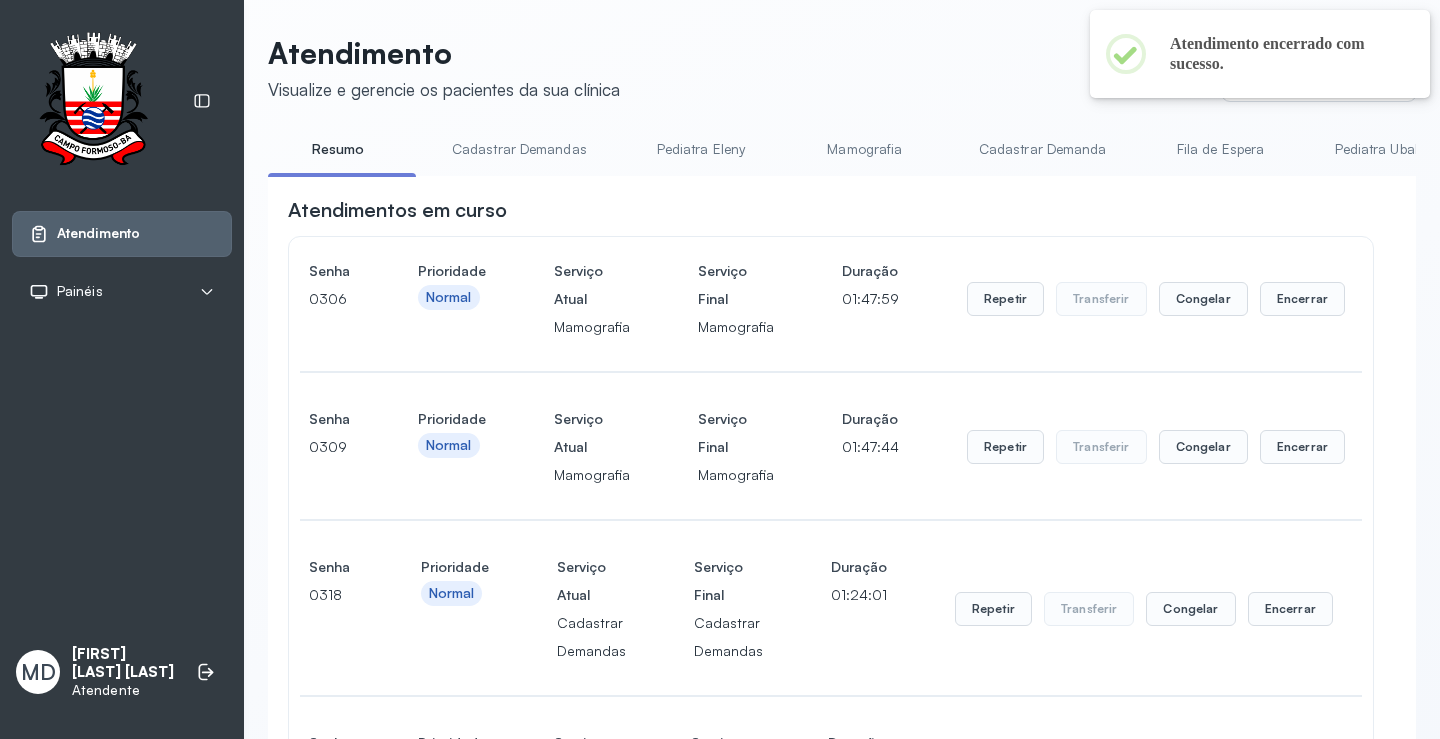 scroll, scrollTop: 600, scrollLeft: 0, axis: vertical 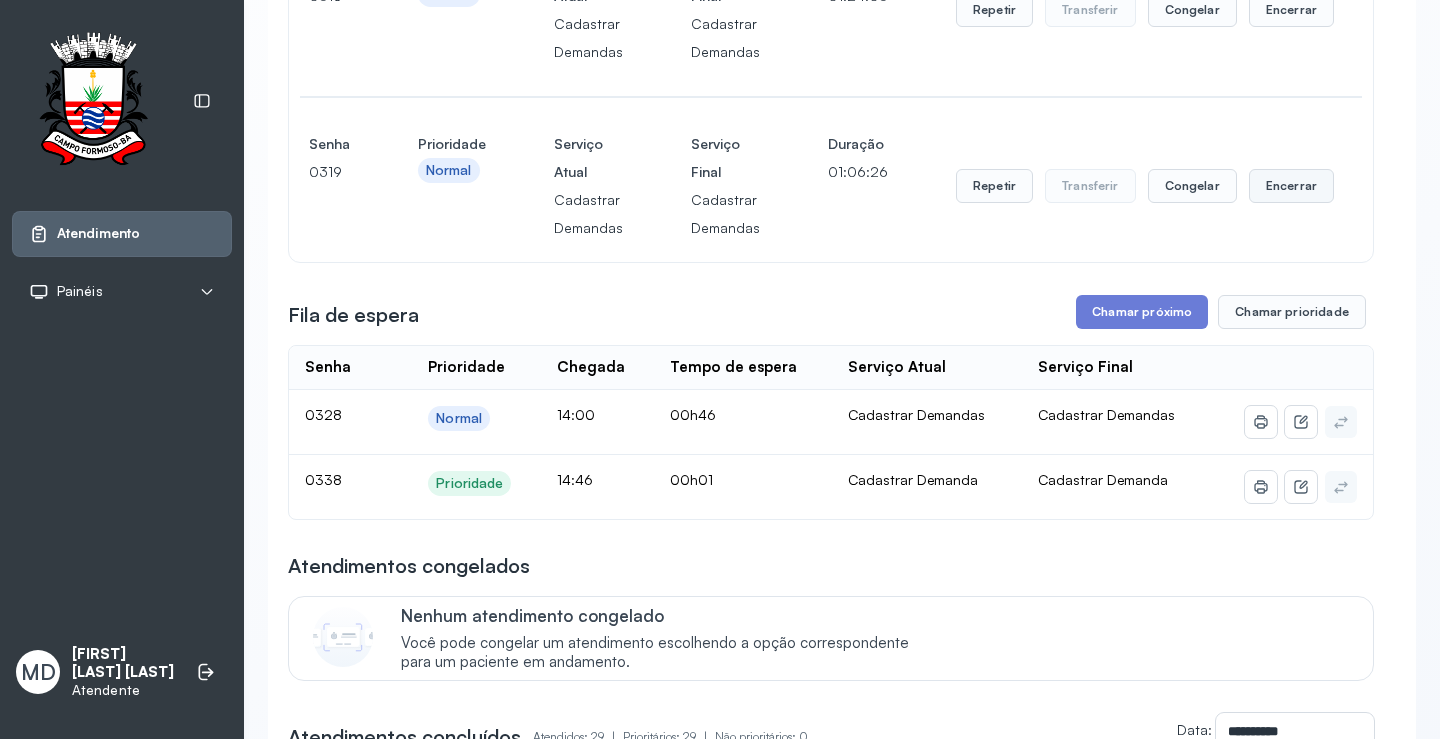 click on "Encerrar" at bounding box center (1305, -300) 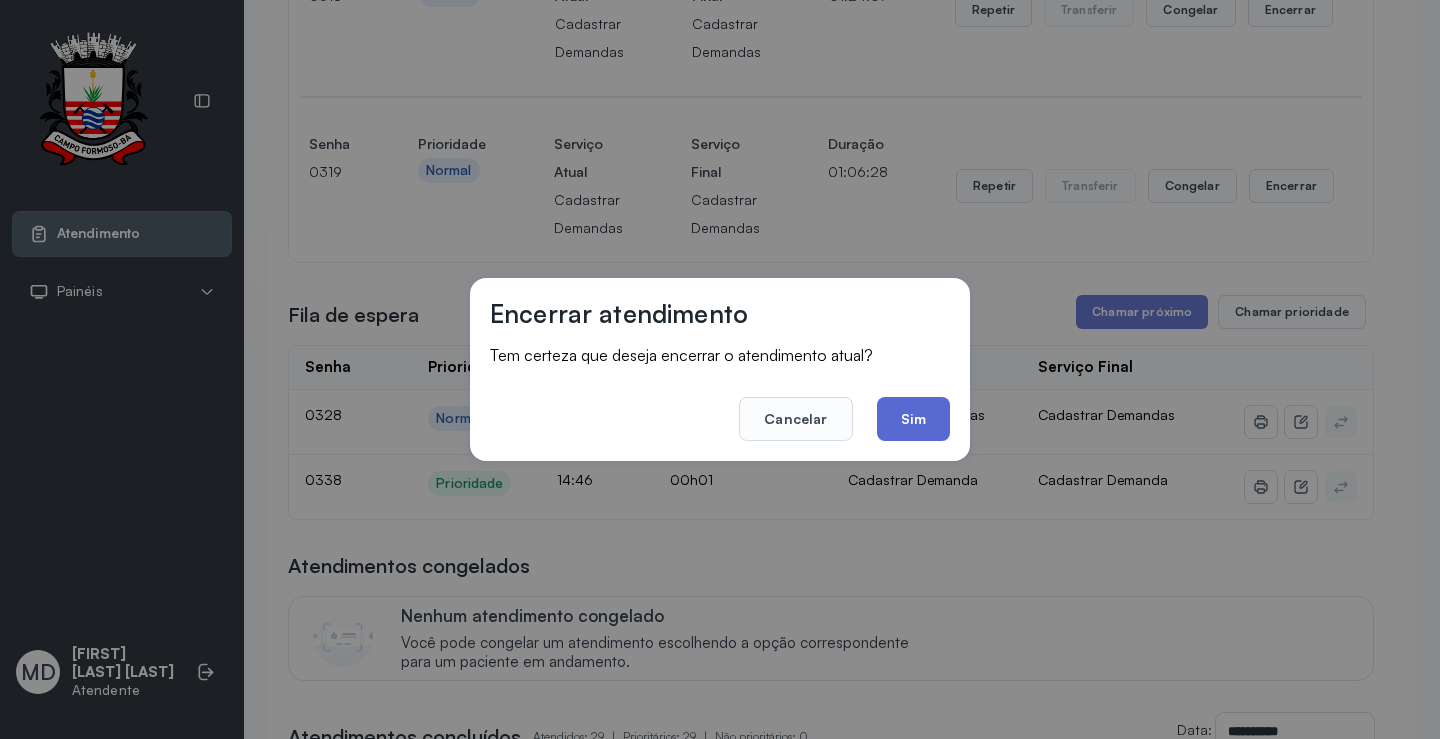 click on "Sim" 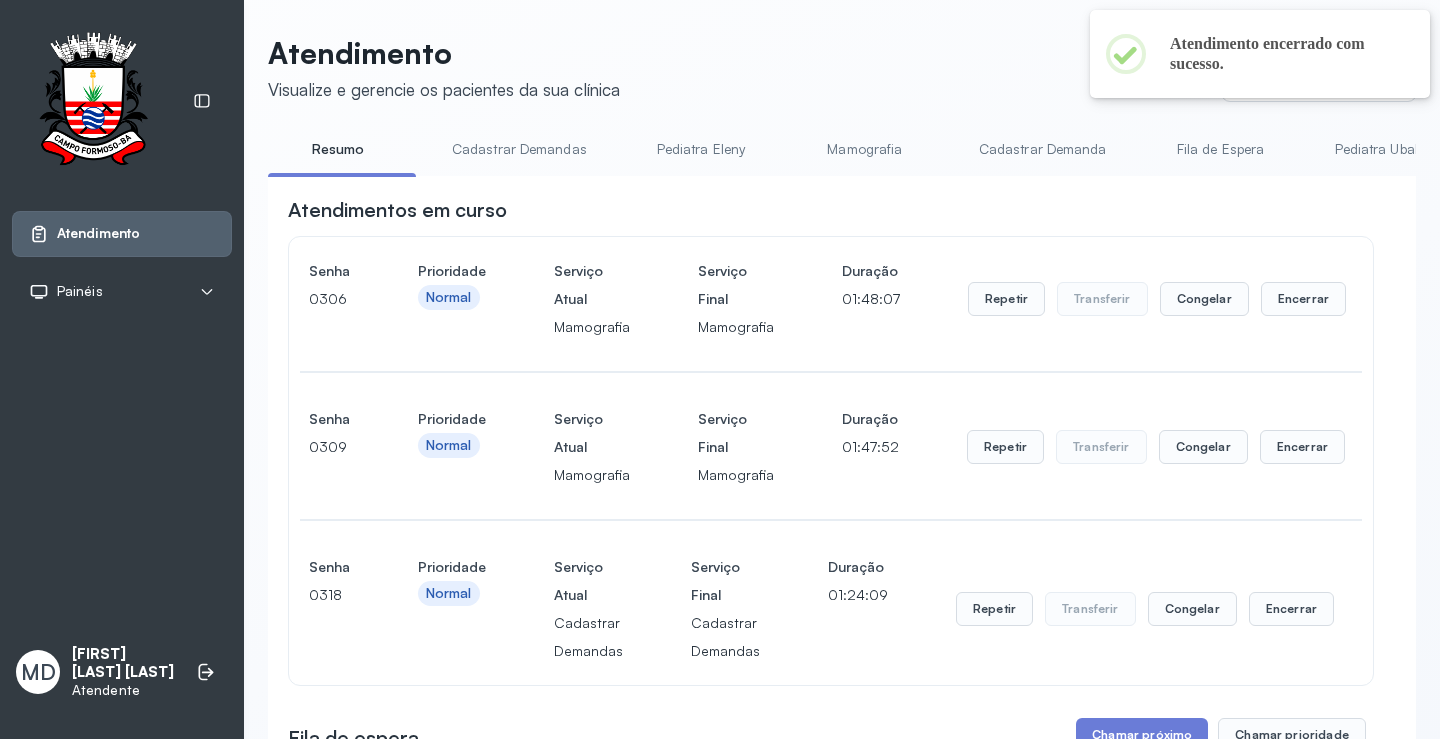 scroll, scrollTop: 600, scrollLeft: 0, axis: vertical 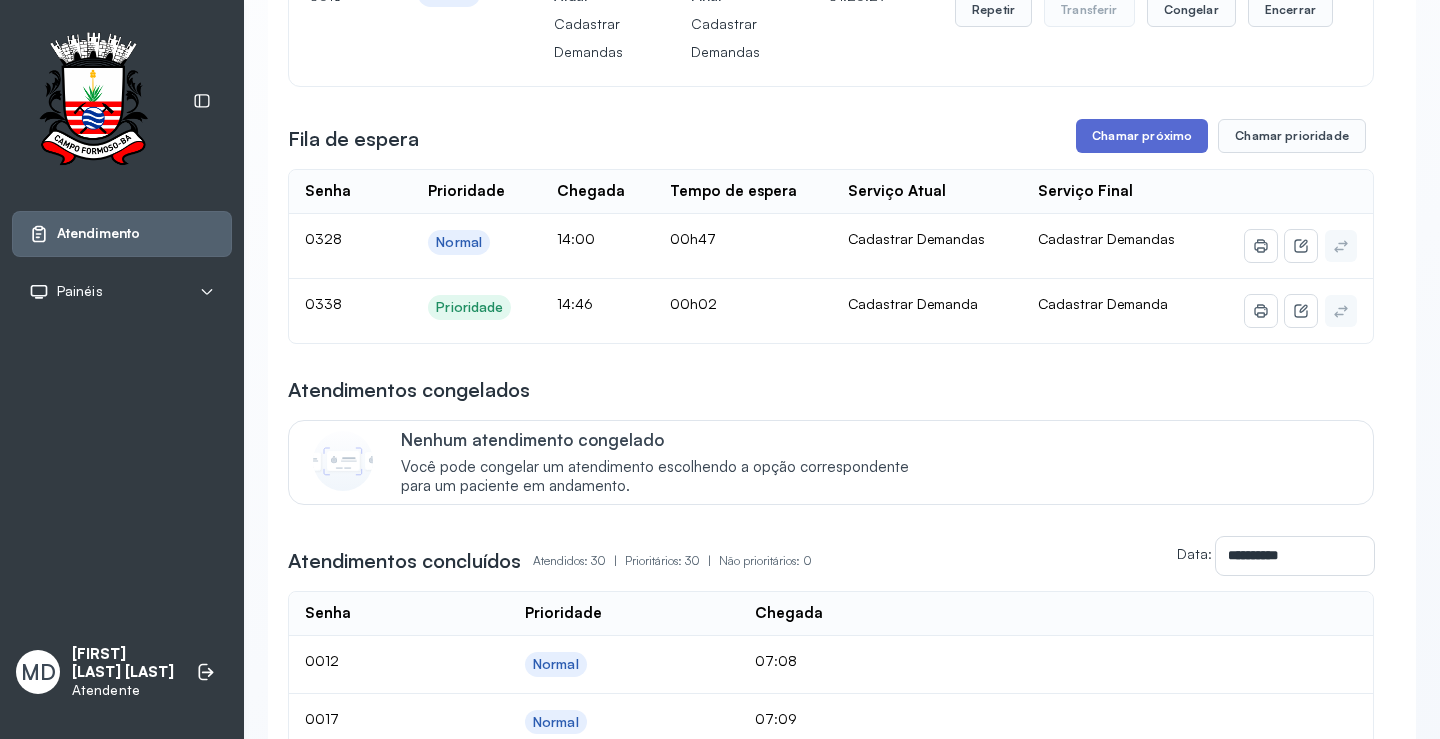 click on "Chamar próximo" at bounding box center [1142, 136] 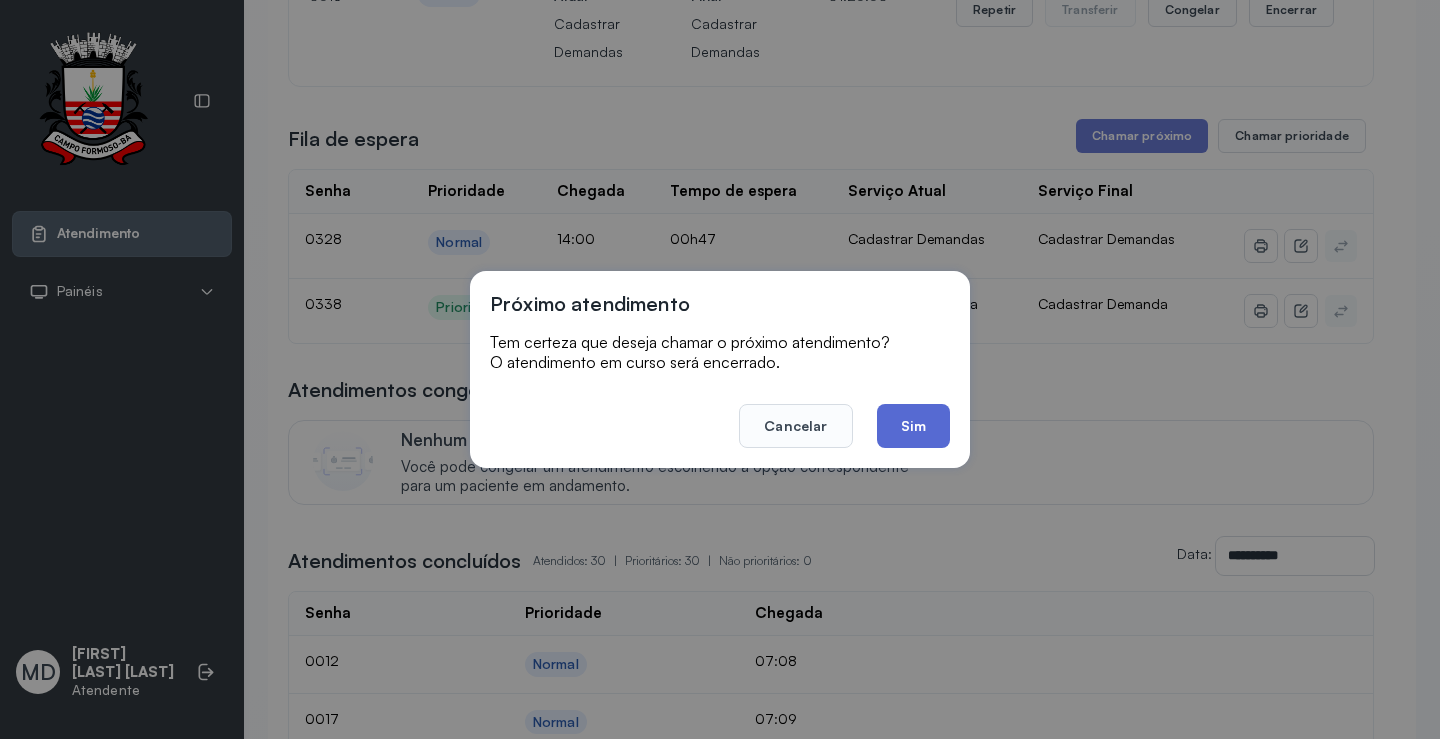 click on "Sim" 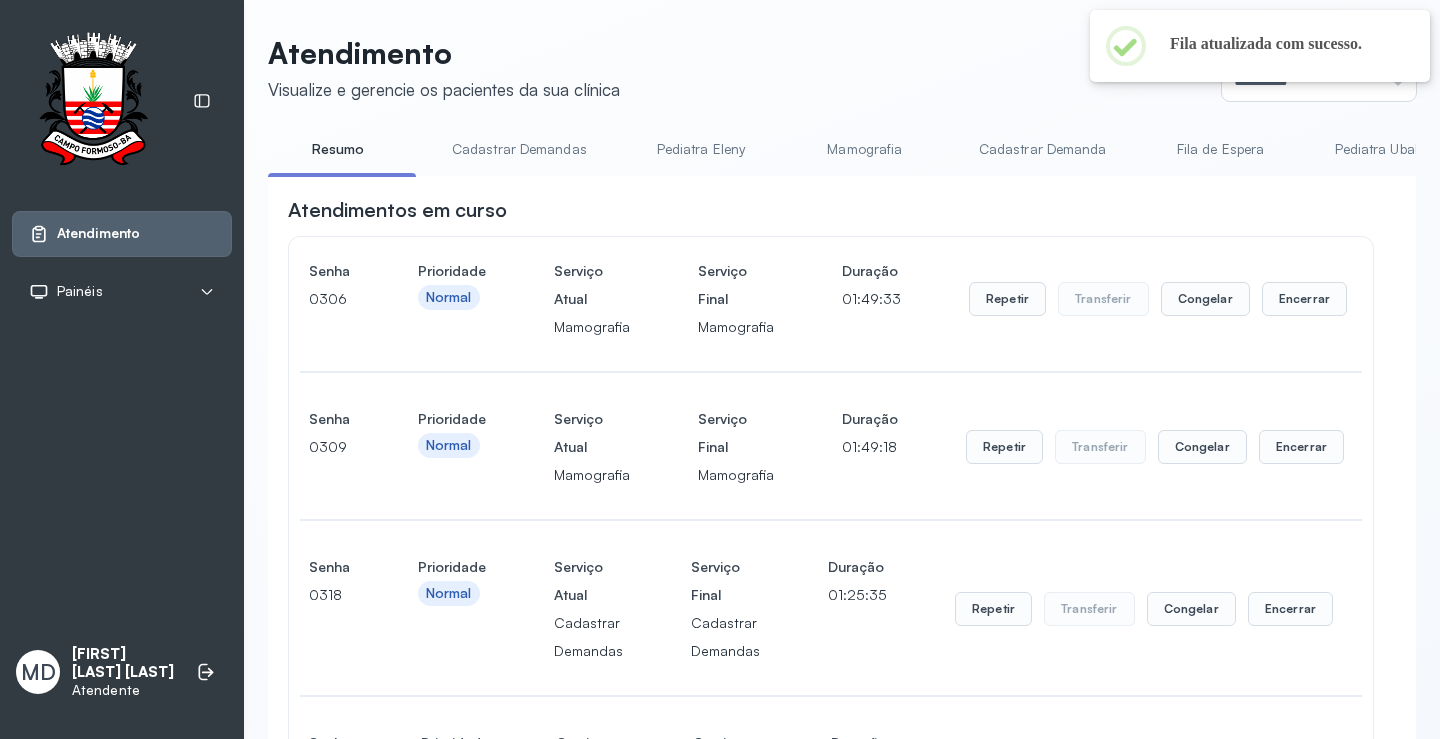 scroll, scrollTop: 600, scrollLeft: 0, axis: vertical 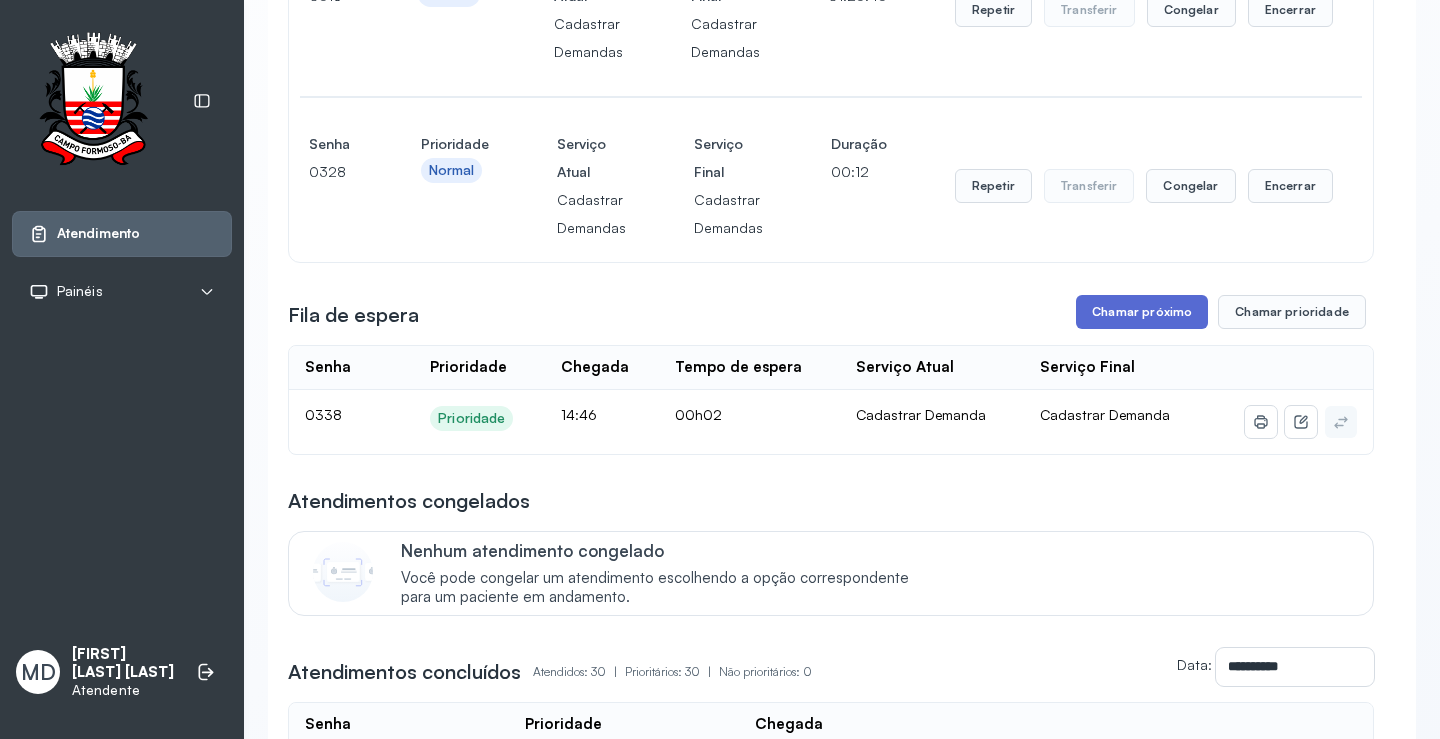 click on "Chamar próximo" at bounding box center (1142, 312) 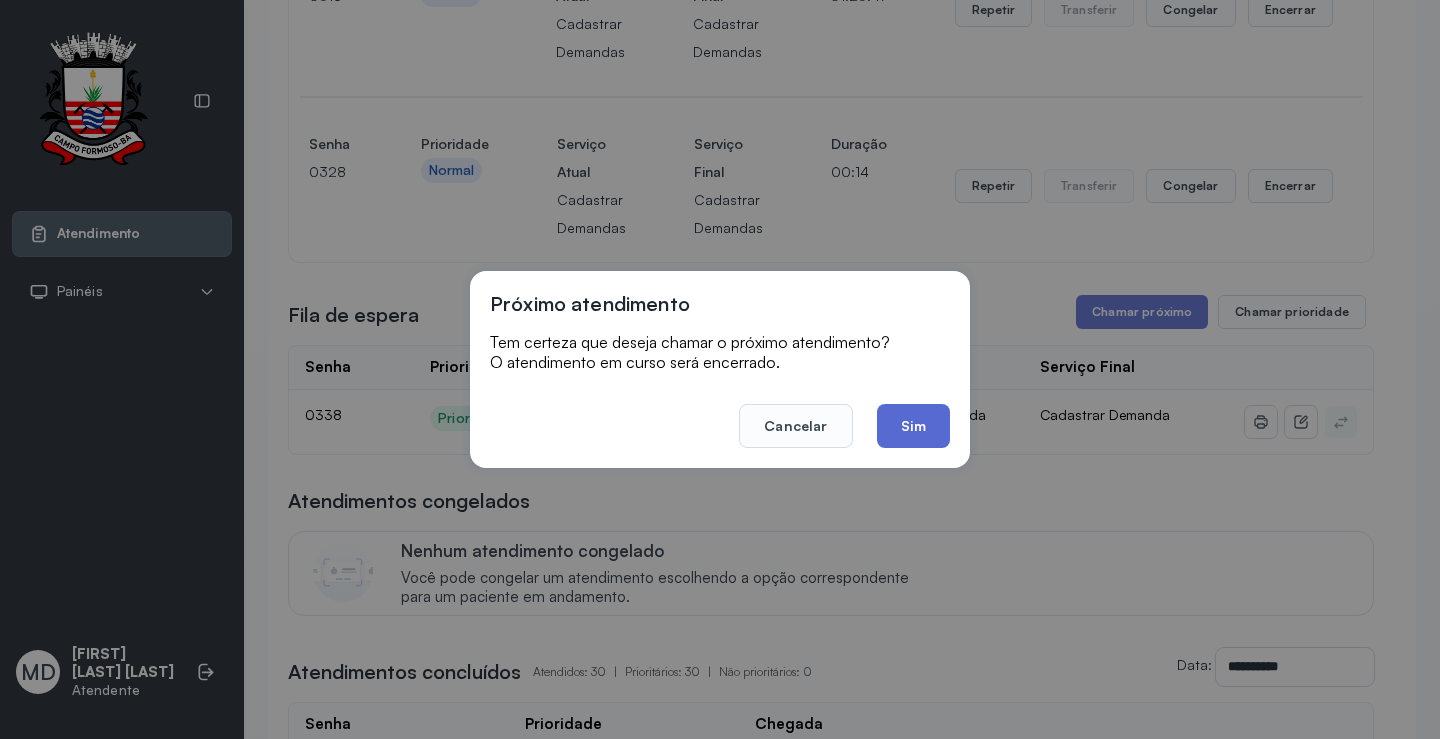 click on "Sim" 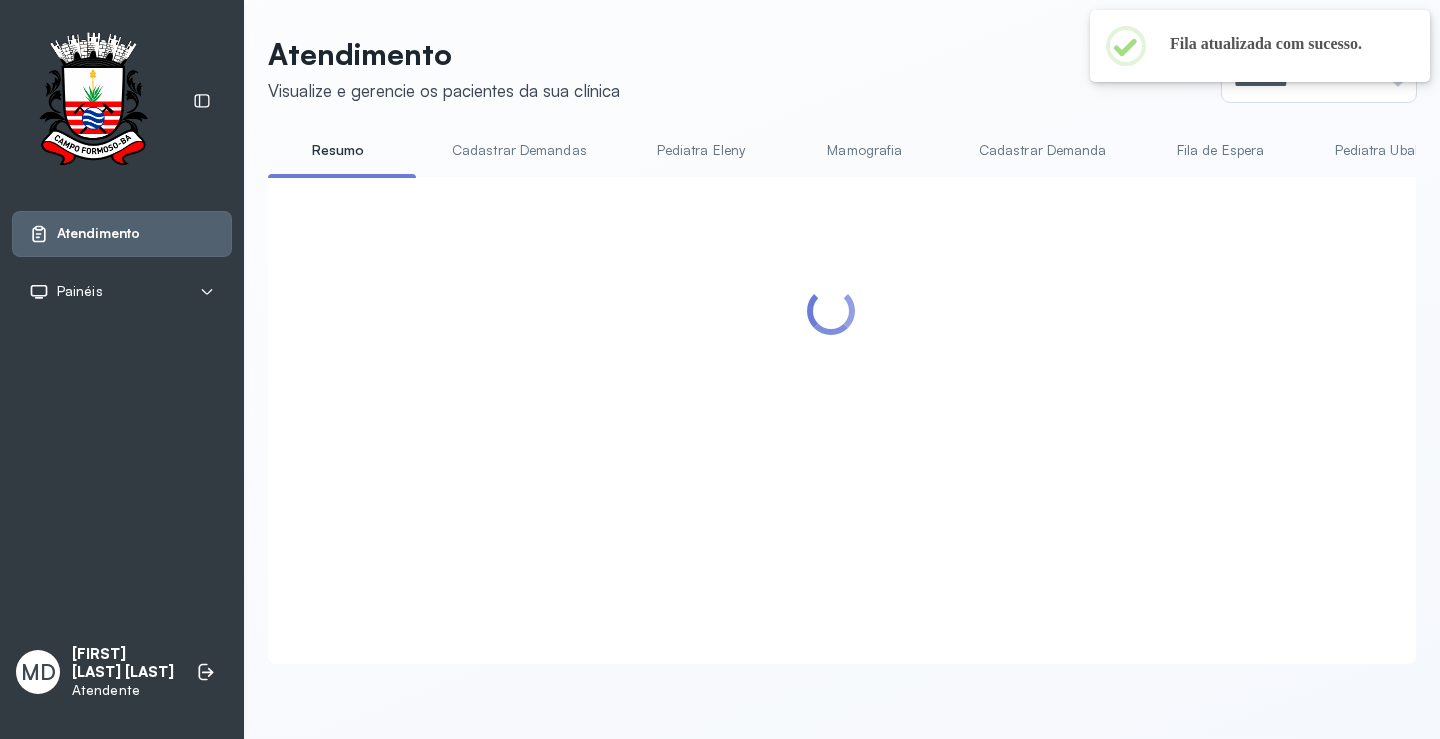scroll, scrollTop: 600, scrollLeft: 0, axis: vertical 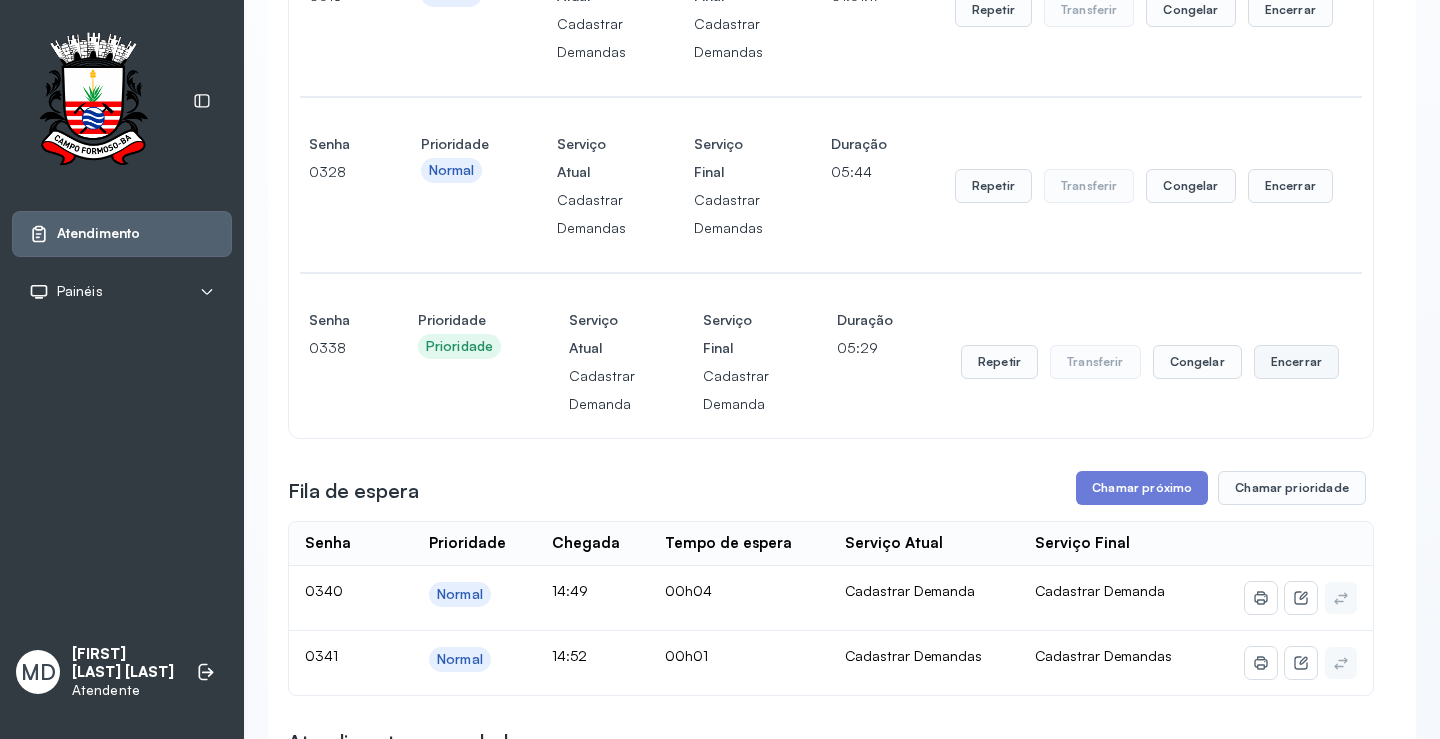 click on "Encerrar" at bounding box center [1301, -300] 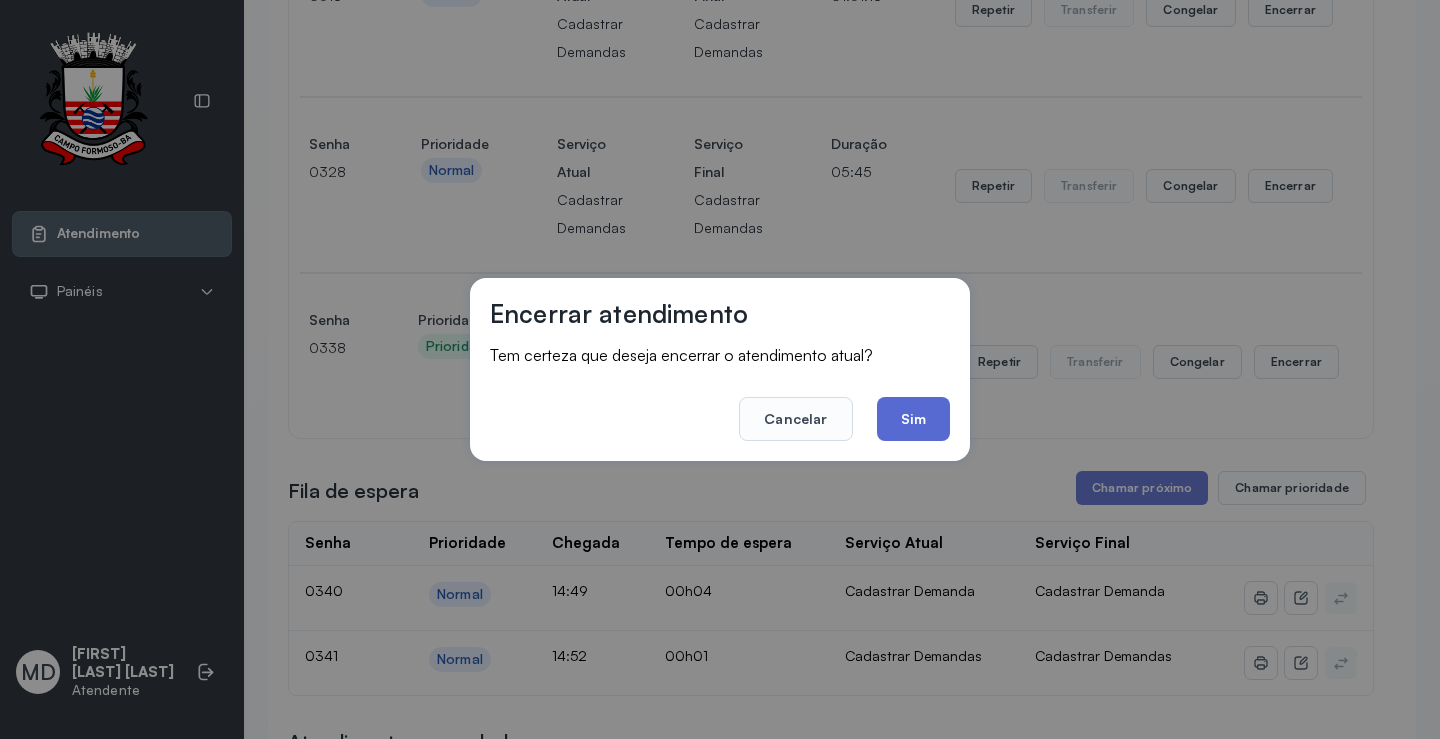 click on "Sim" 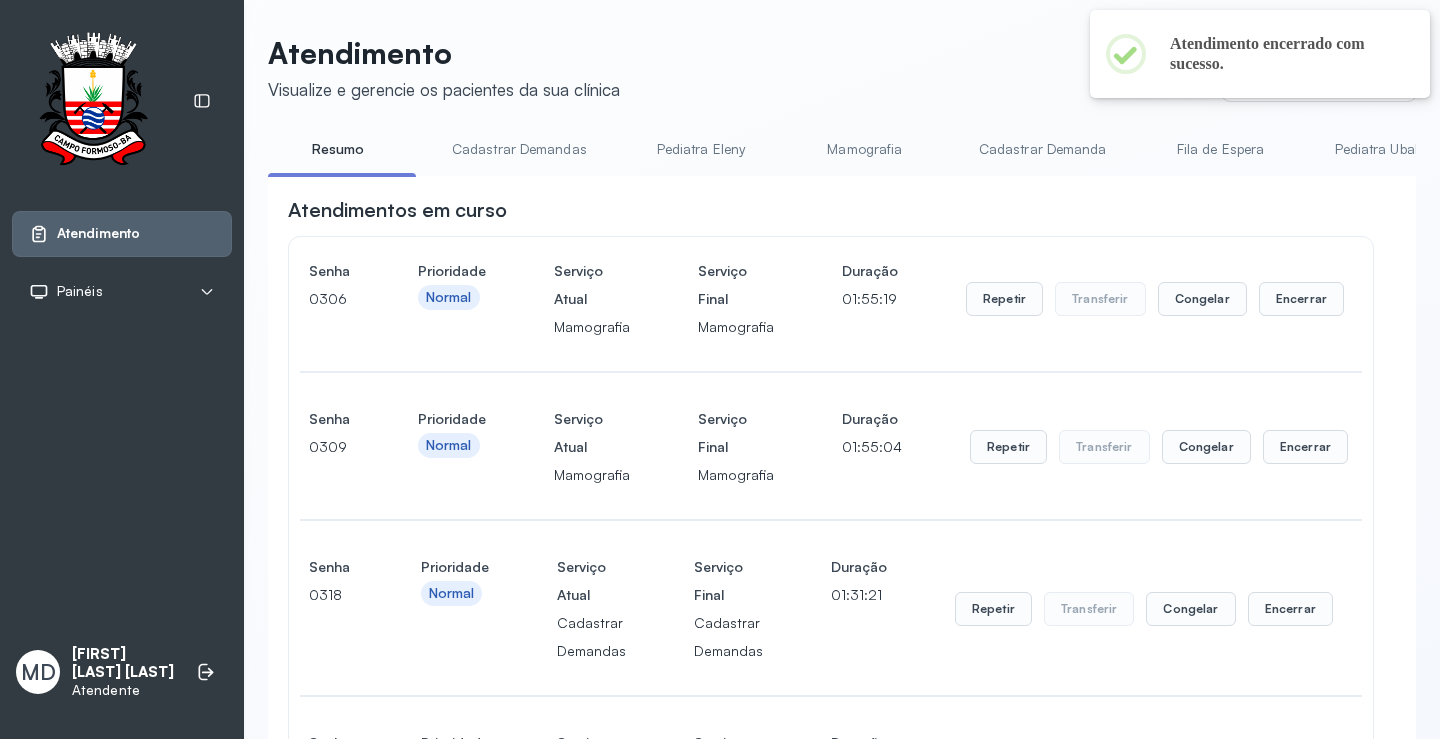 scroll, scrollTop: 600, scrollLeft: 0, axis: vertical 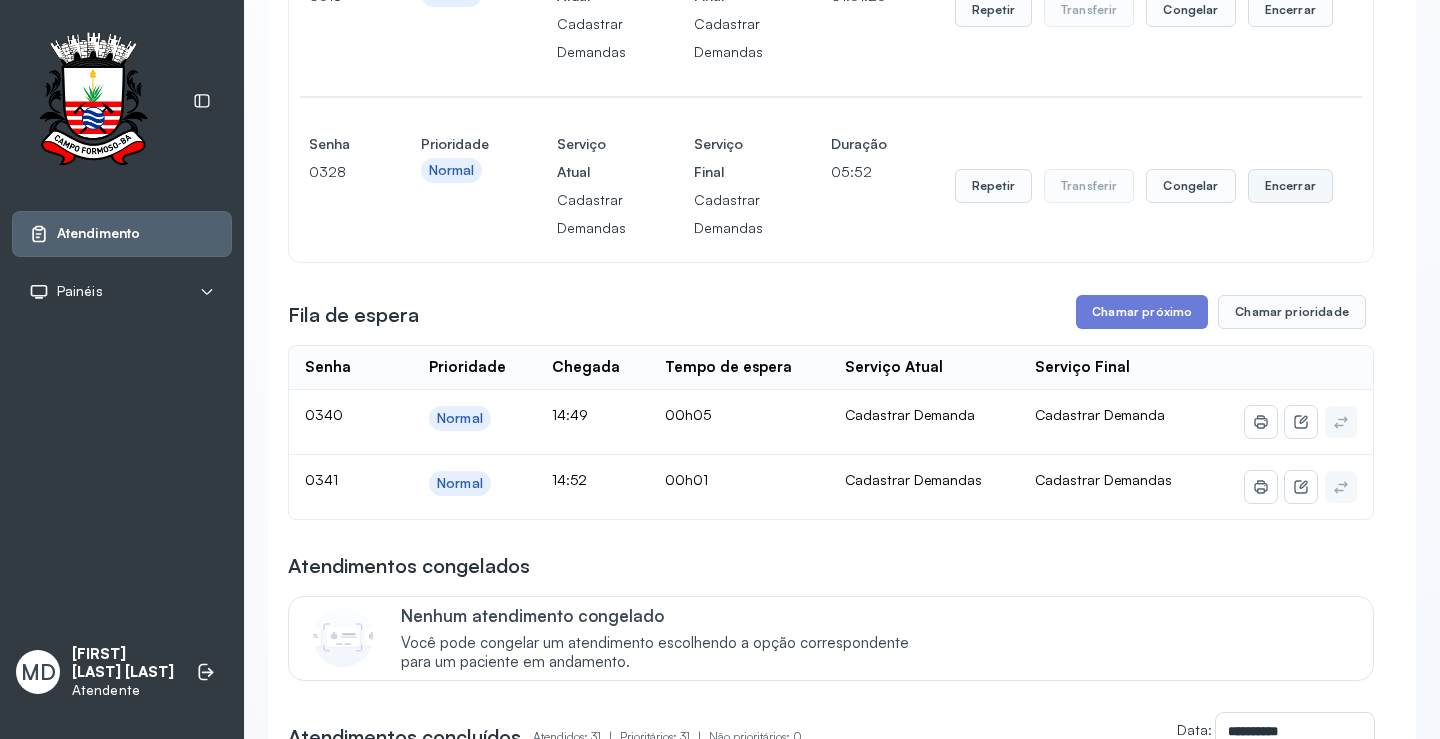 click on "Encerrar" at bounding box center (1304, -300) 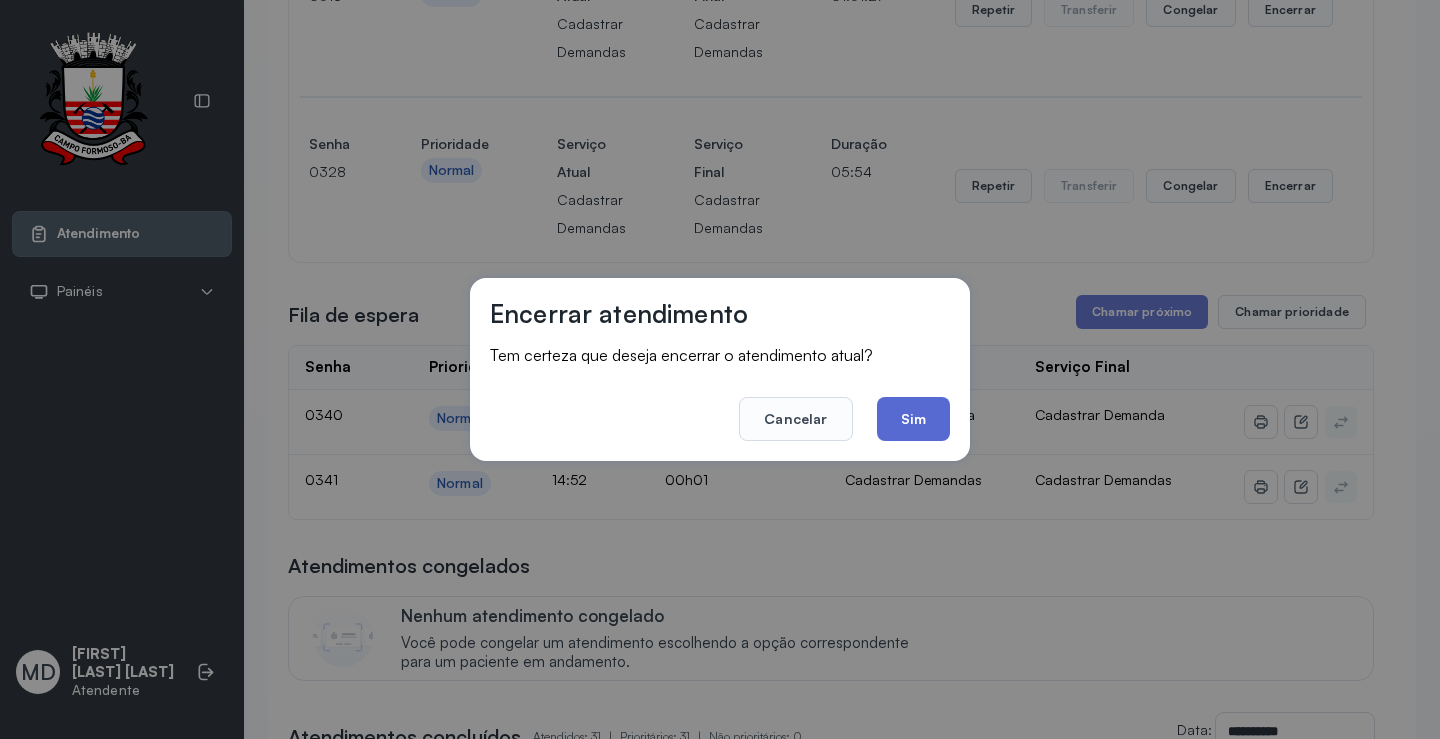 click on "Sim" 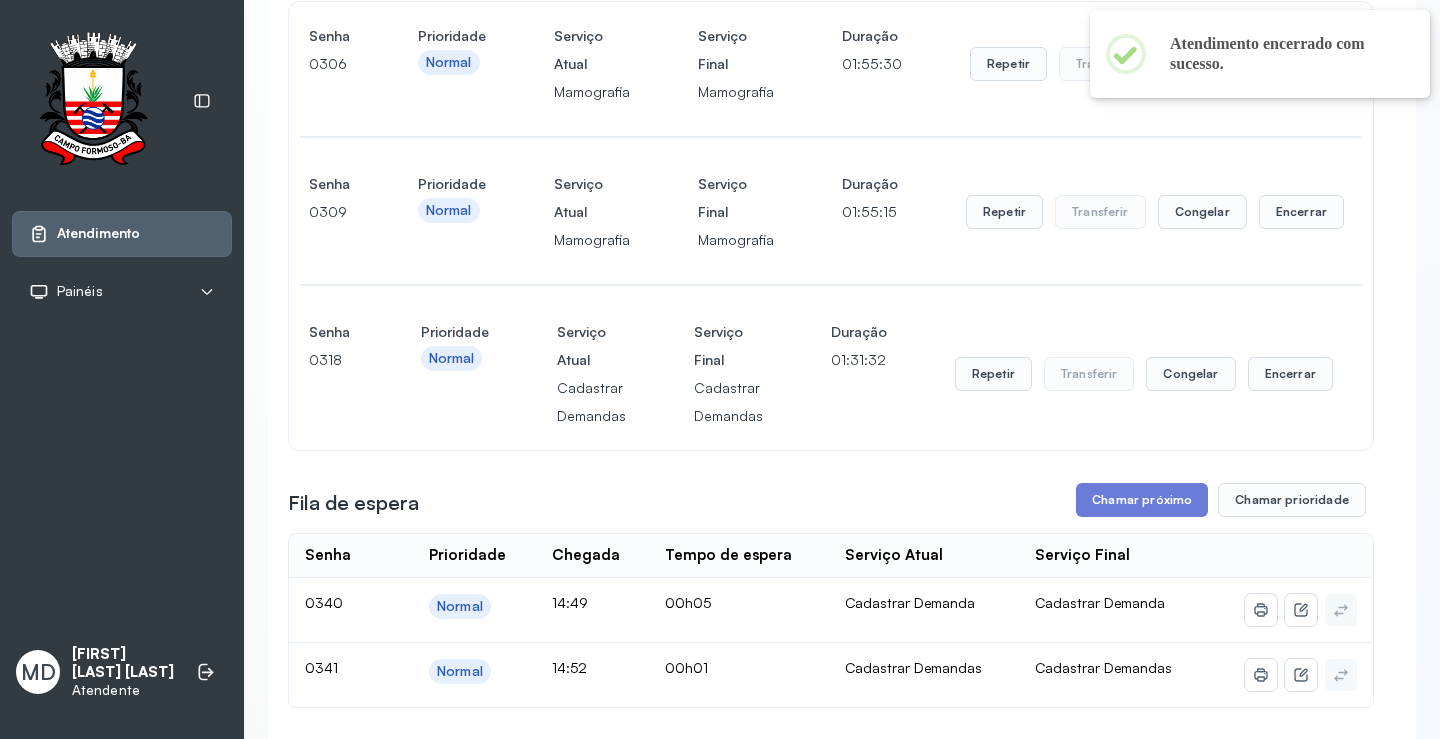 scroll, scrollTop: 200, scrollLeft: 0, axis: vertical 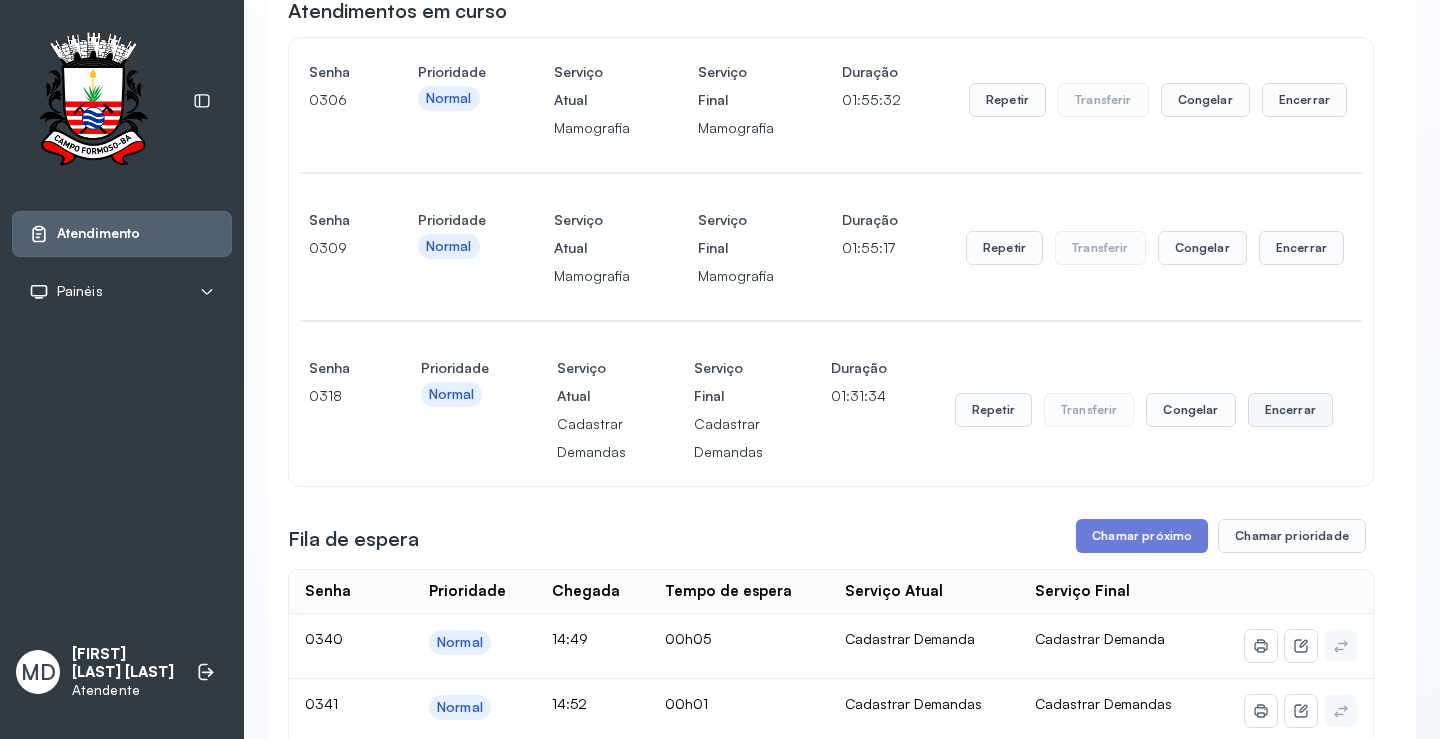 click on "Encerrar" at bounding box center [1304, 100] 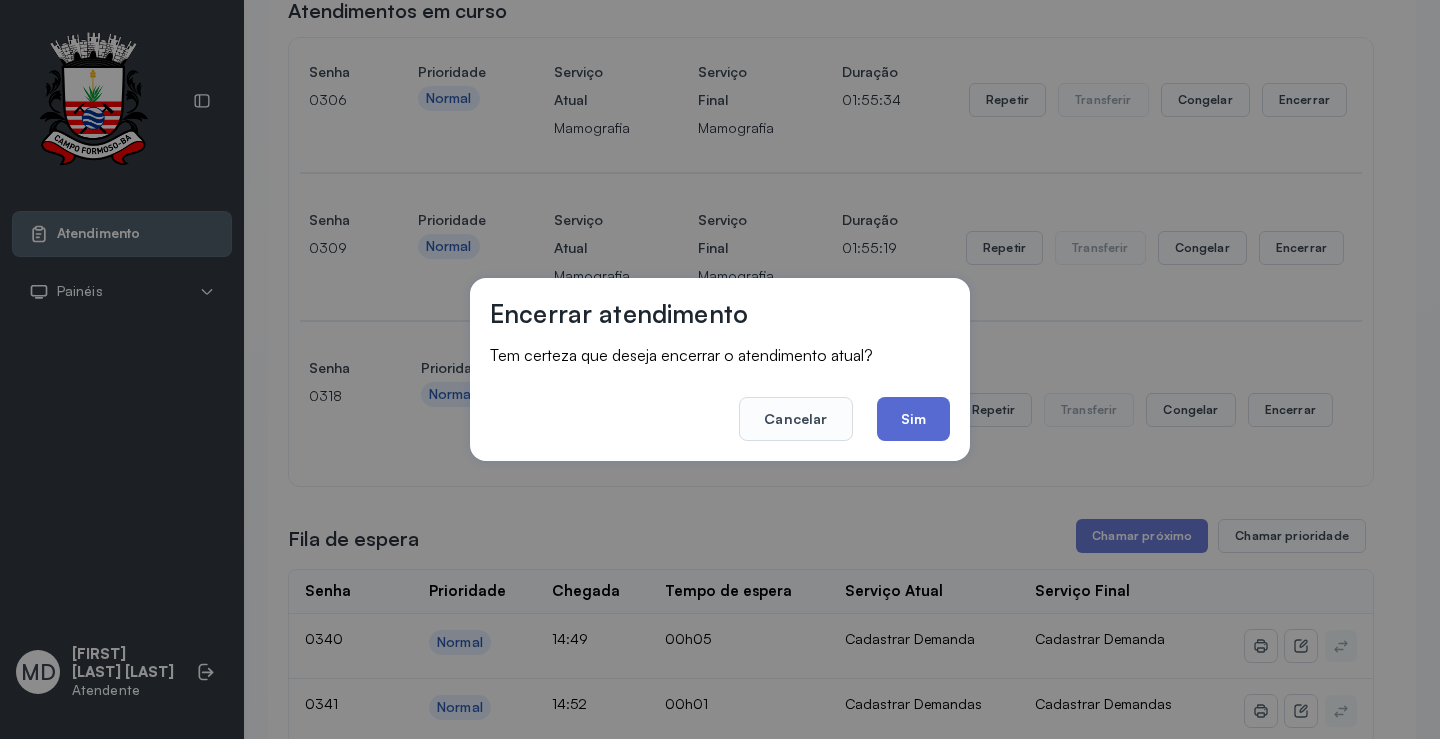 click on "Sim" 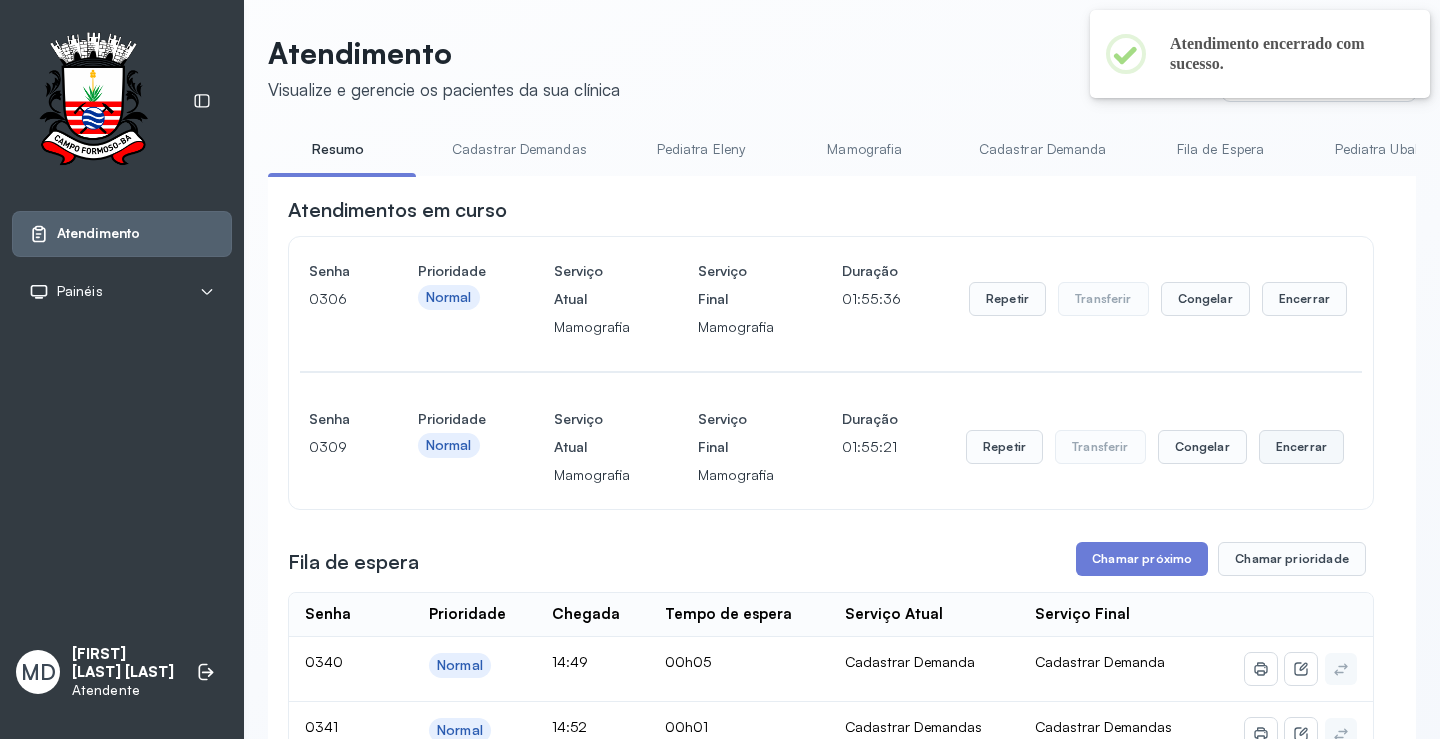 scroll, scrollTop: 200, scrollLeft: 0, axis: vertical 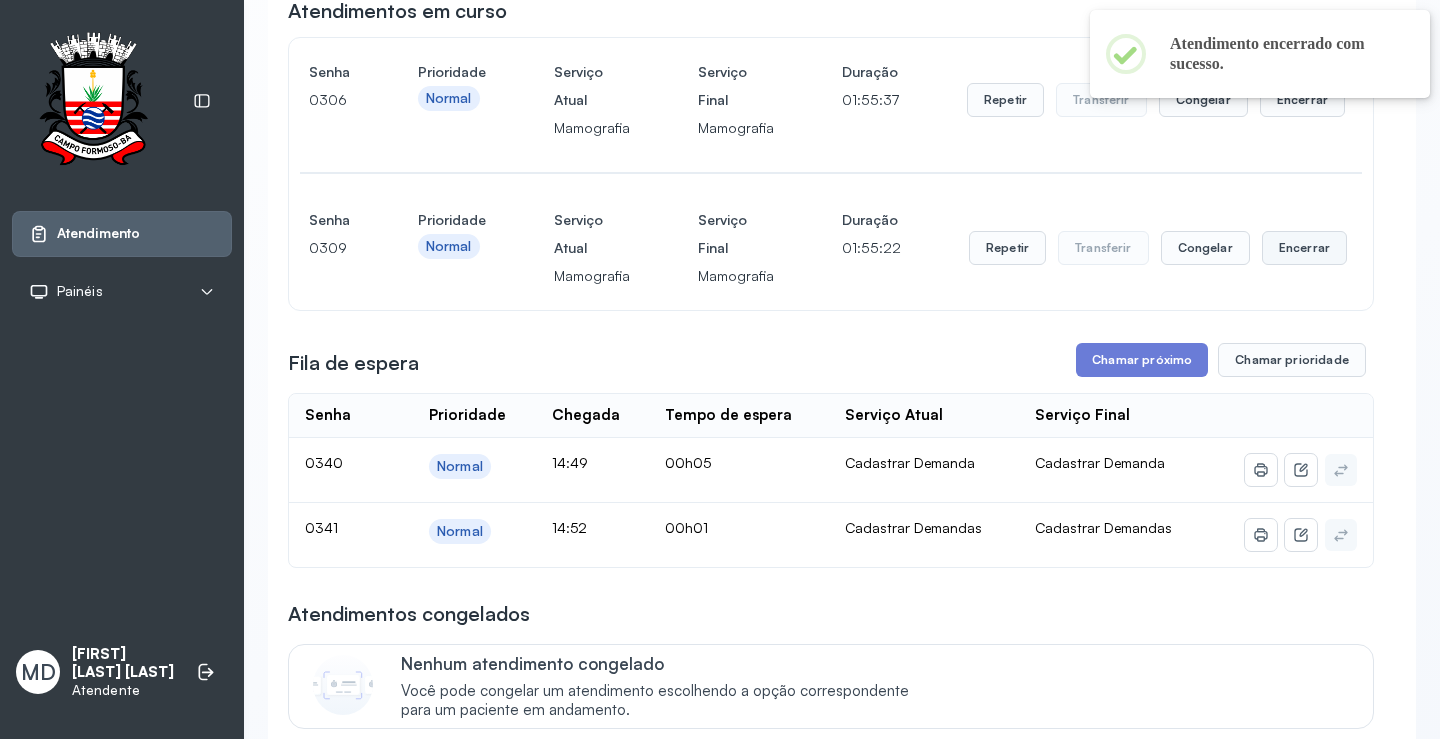 click on "Encerrar" at bounding box center (1302, 100) 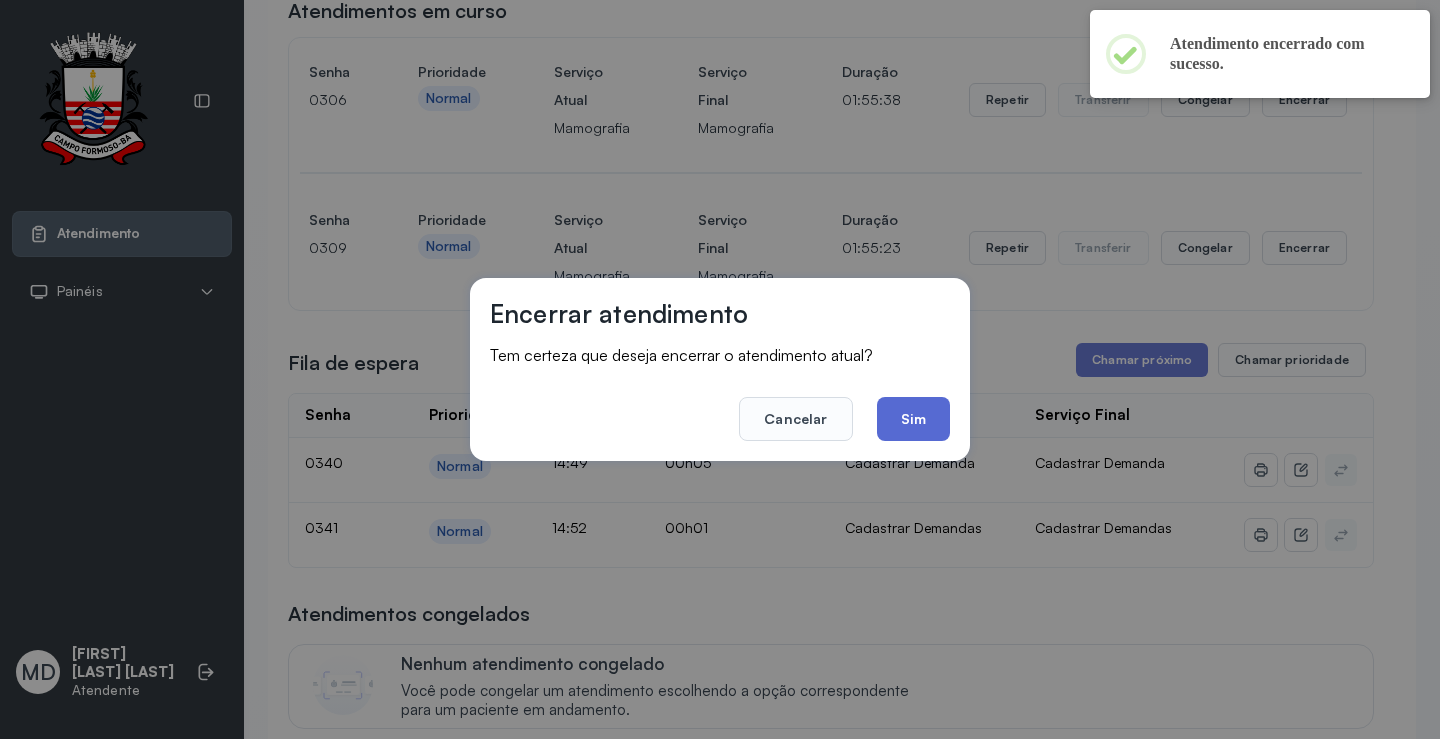click on "Sim" 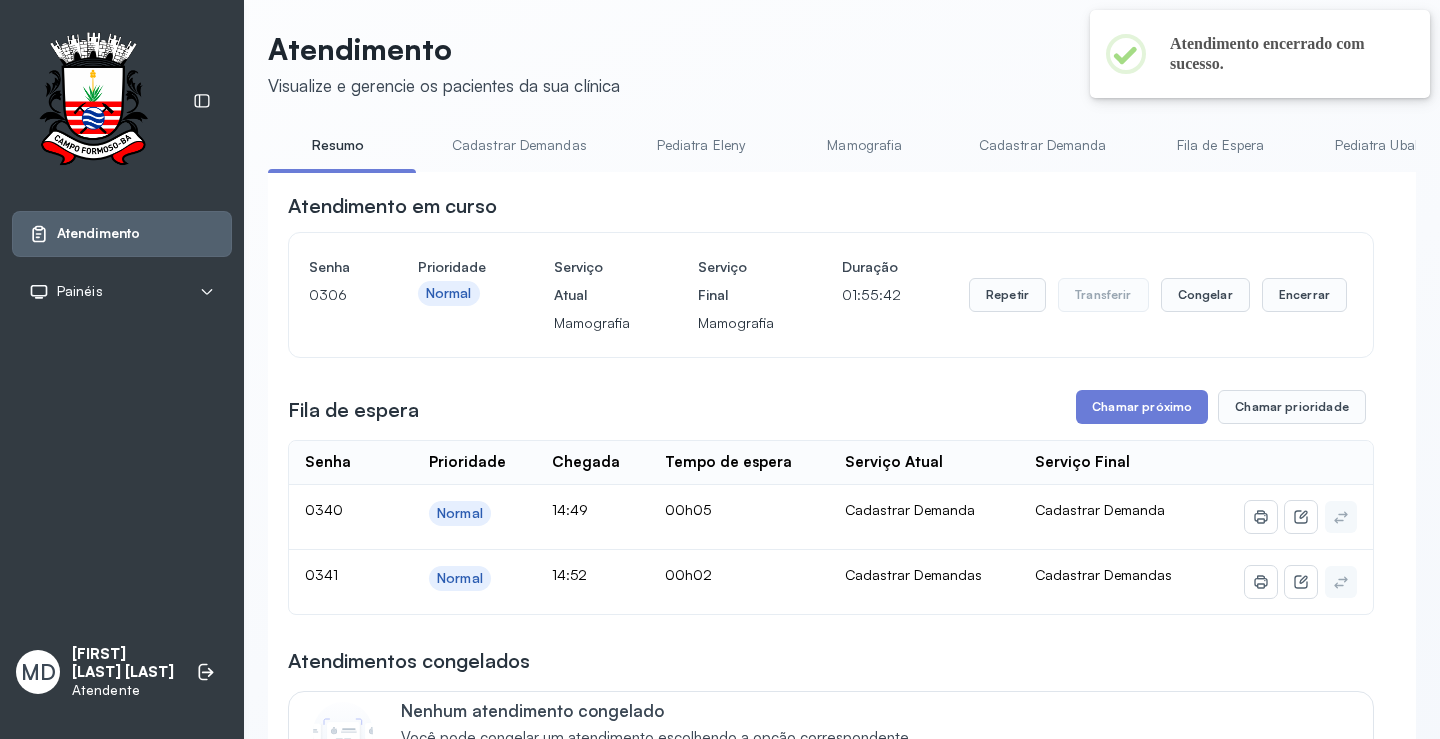 scroll, scrollTop: 0, scrollLeft: 0, axis: both 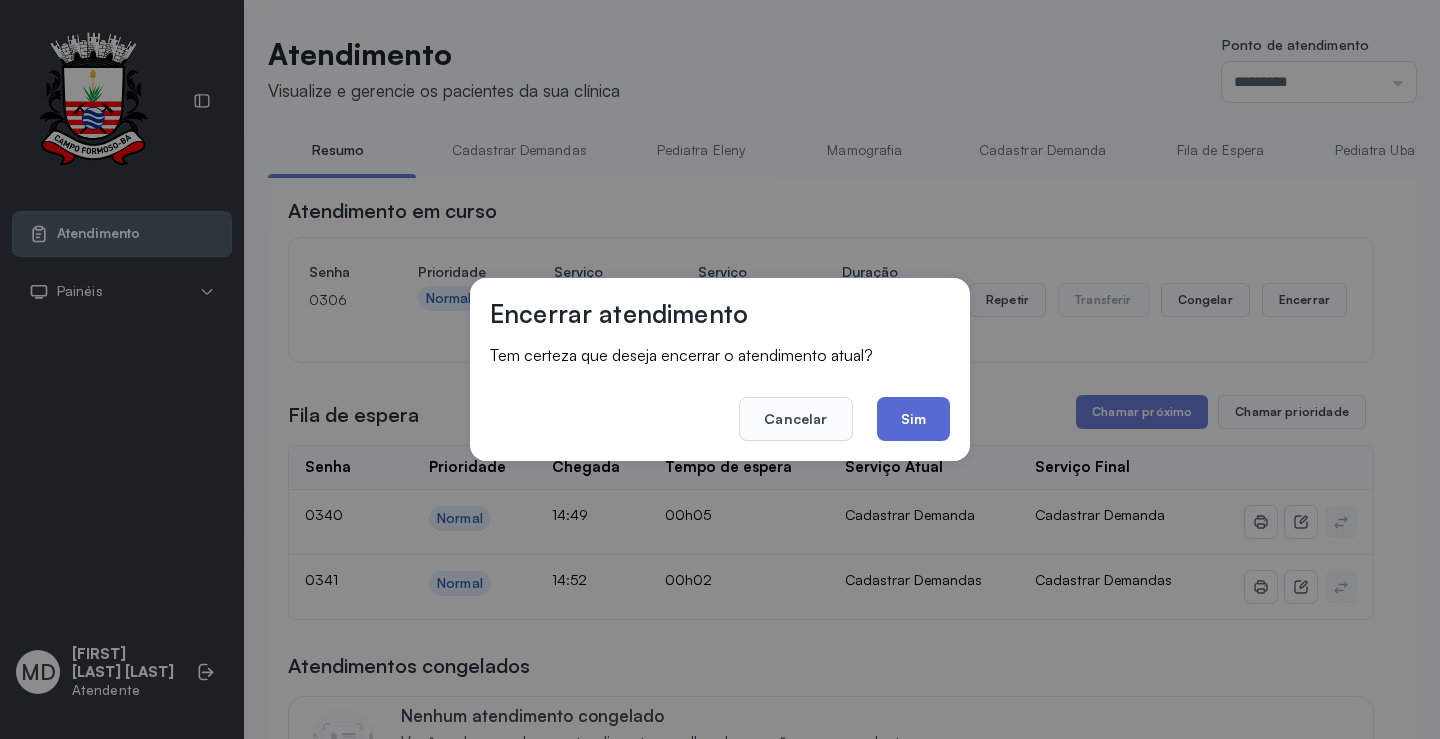 click on "Sim" 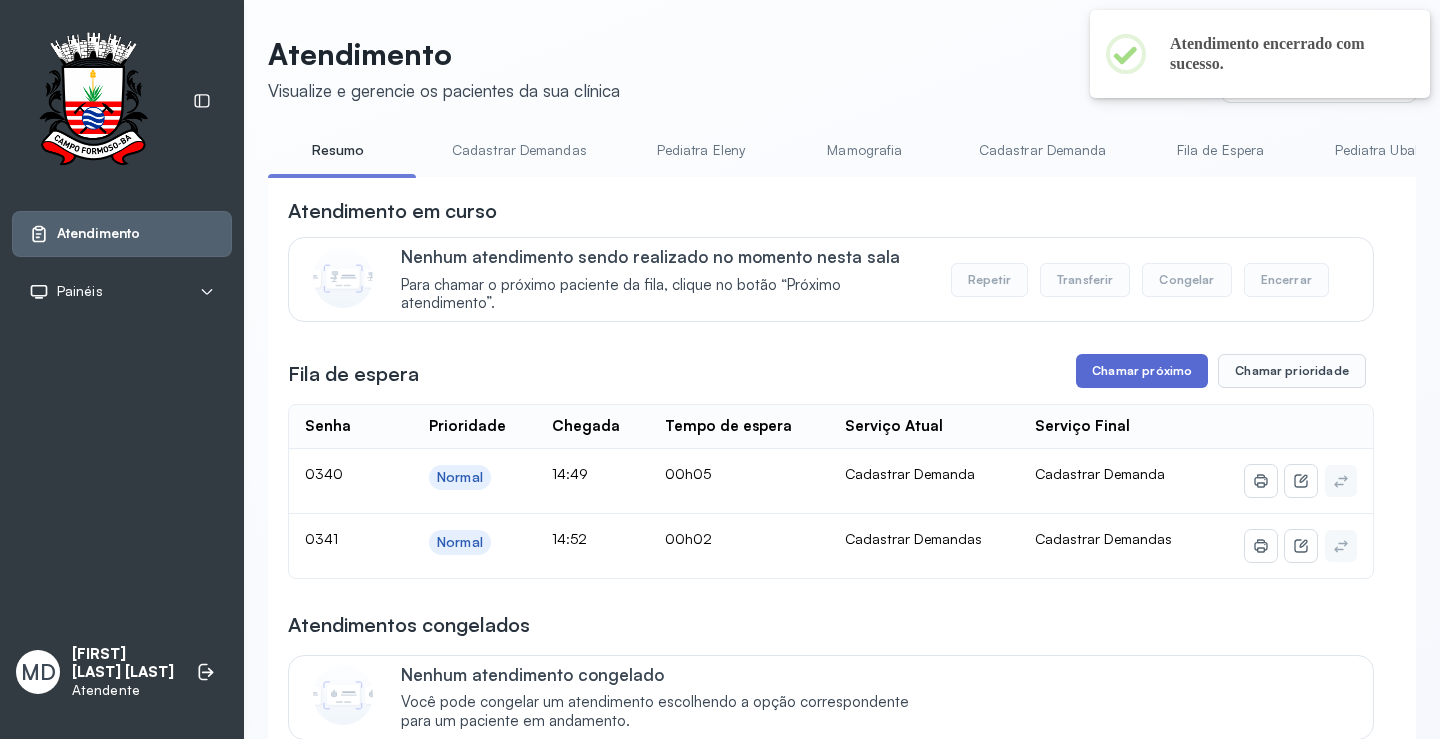 click on "Chamar próximo" at bounding box center [1142, 371] 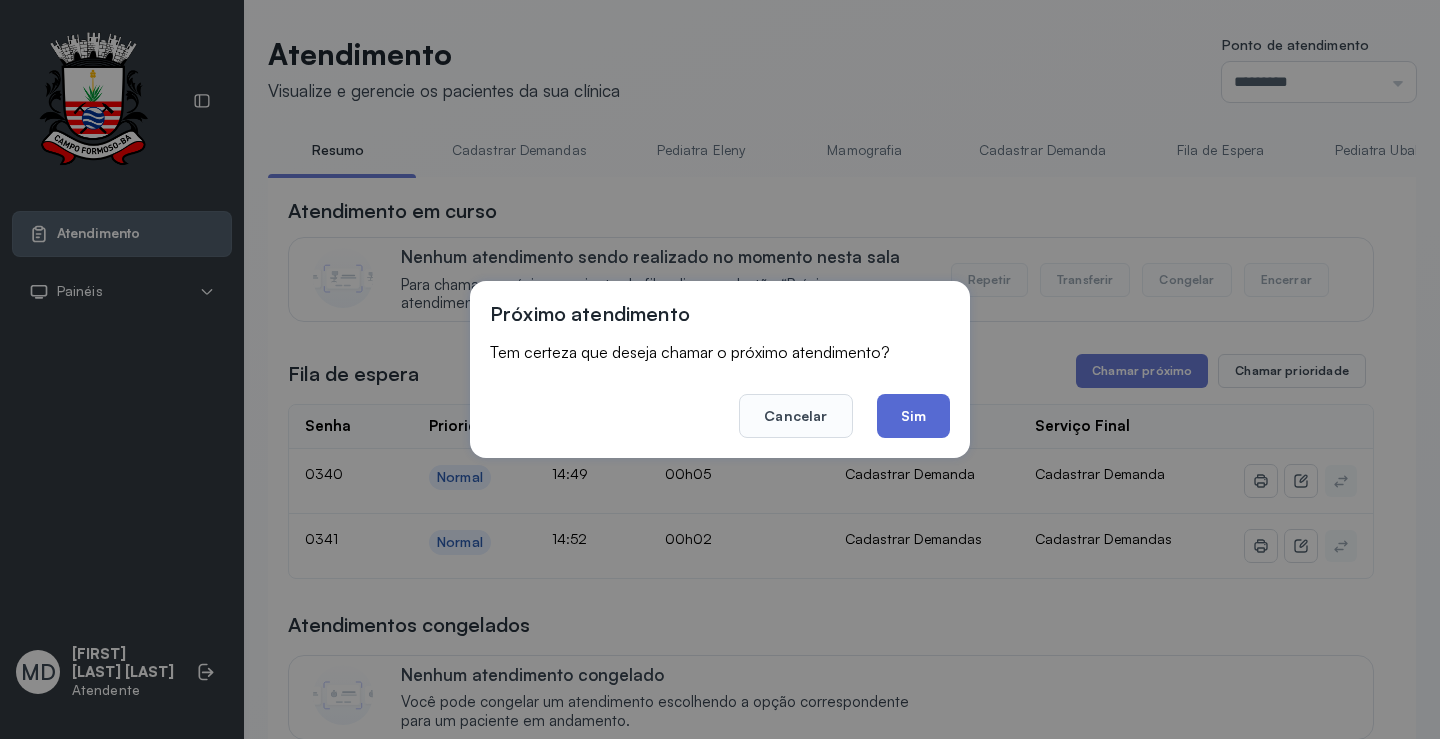 click on "Sim" 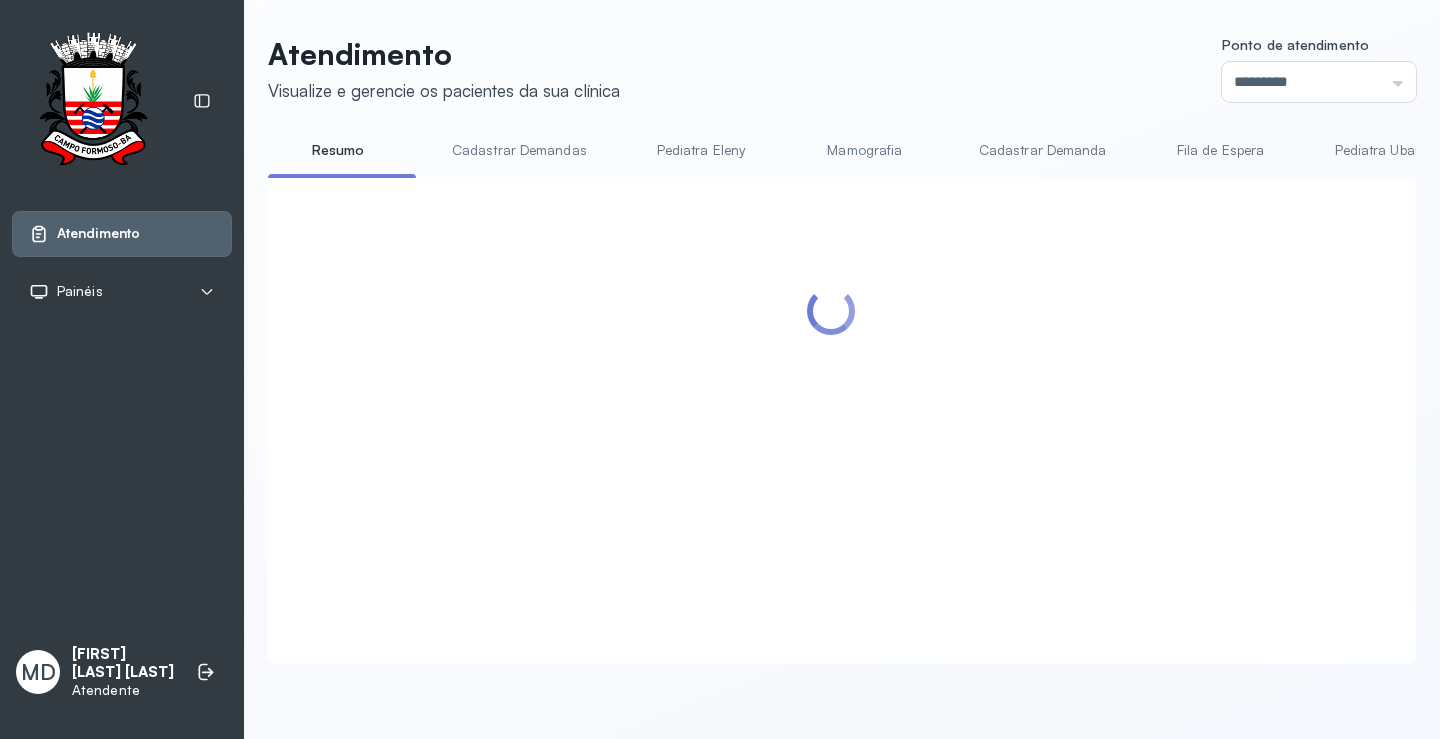 scroll, scrollTop: 100, scrollLeft: 0, axis: vertical 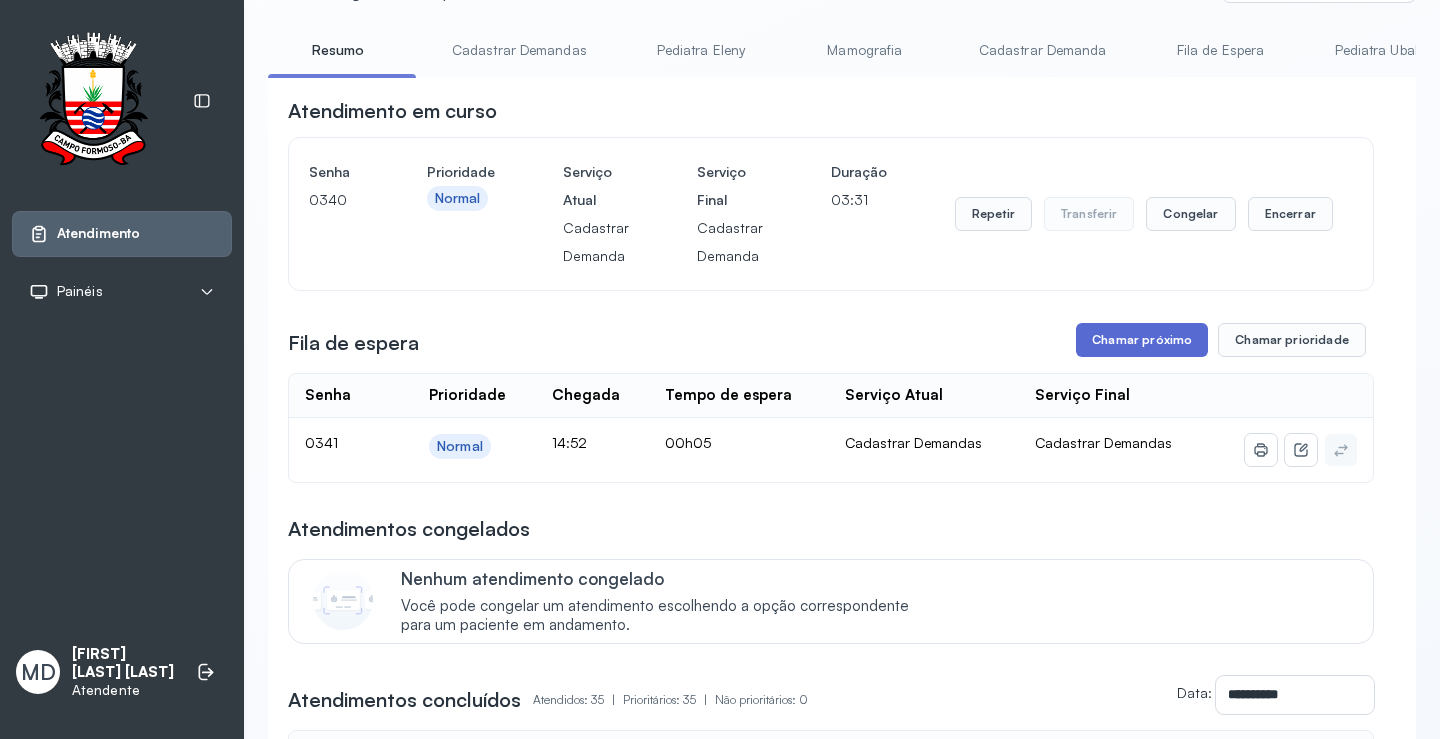 click on "Chamar próximo" at bounding box center (1142, 340) 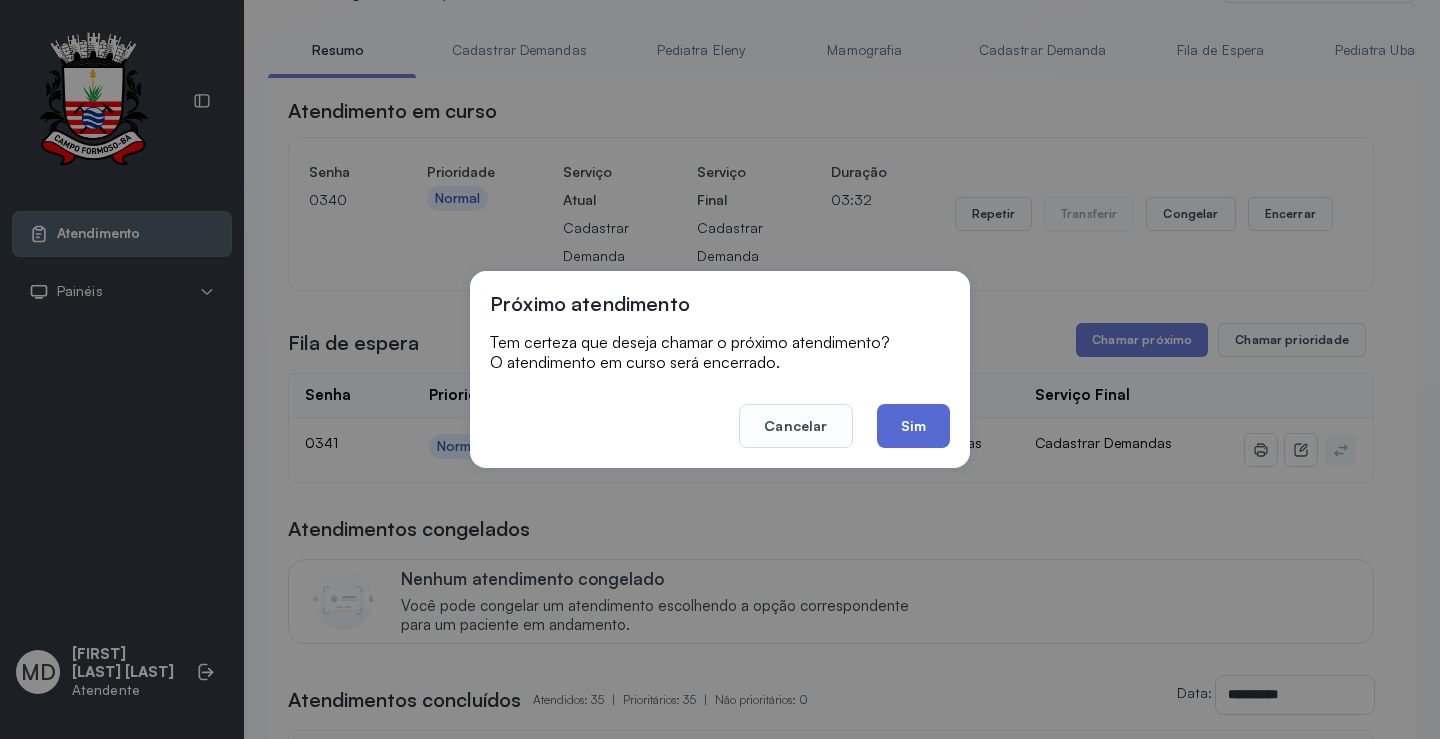 click on "Sim" 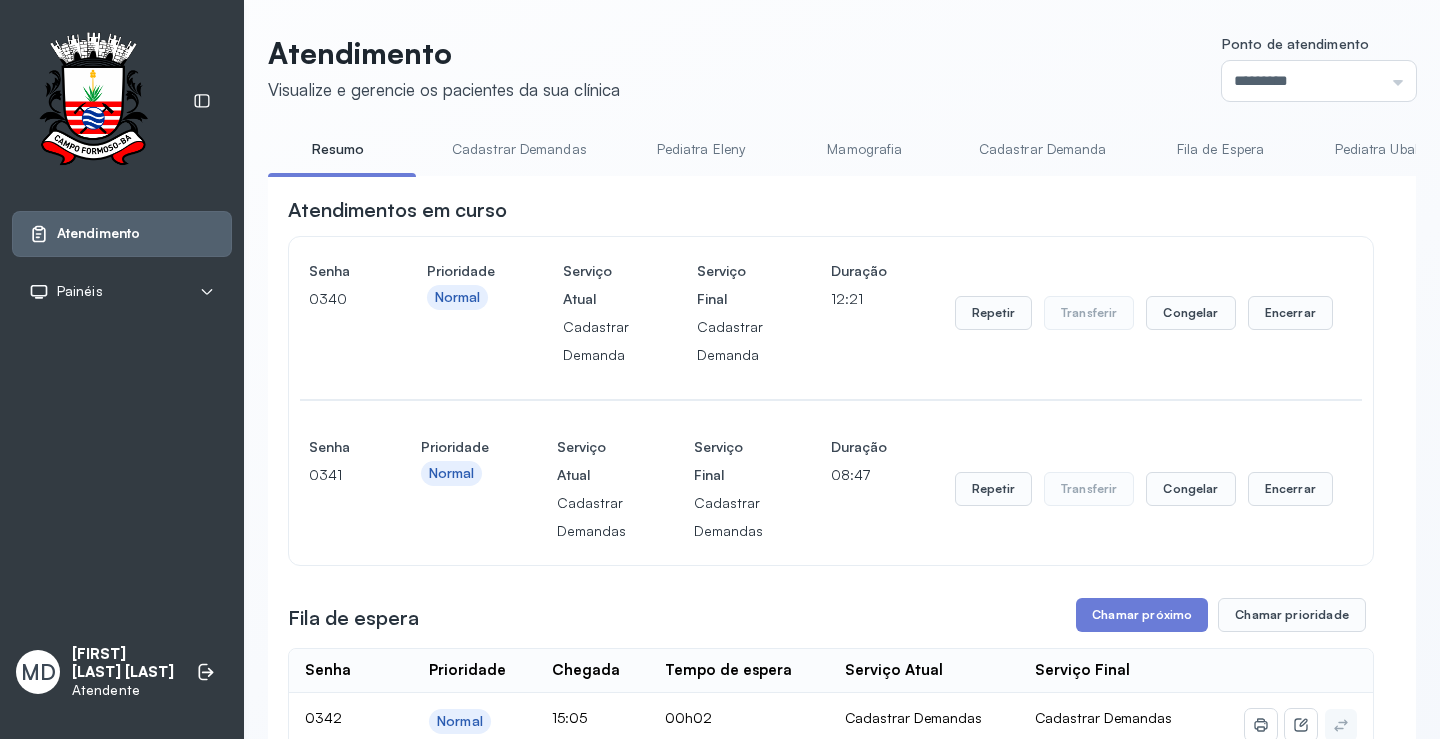scroll, scrollTop: 100, scrollLeft: 0, axis: vertical 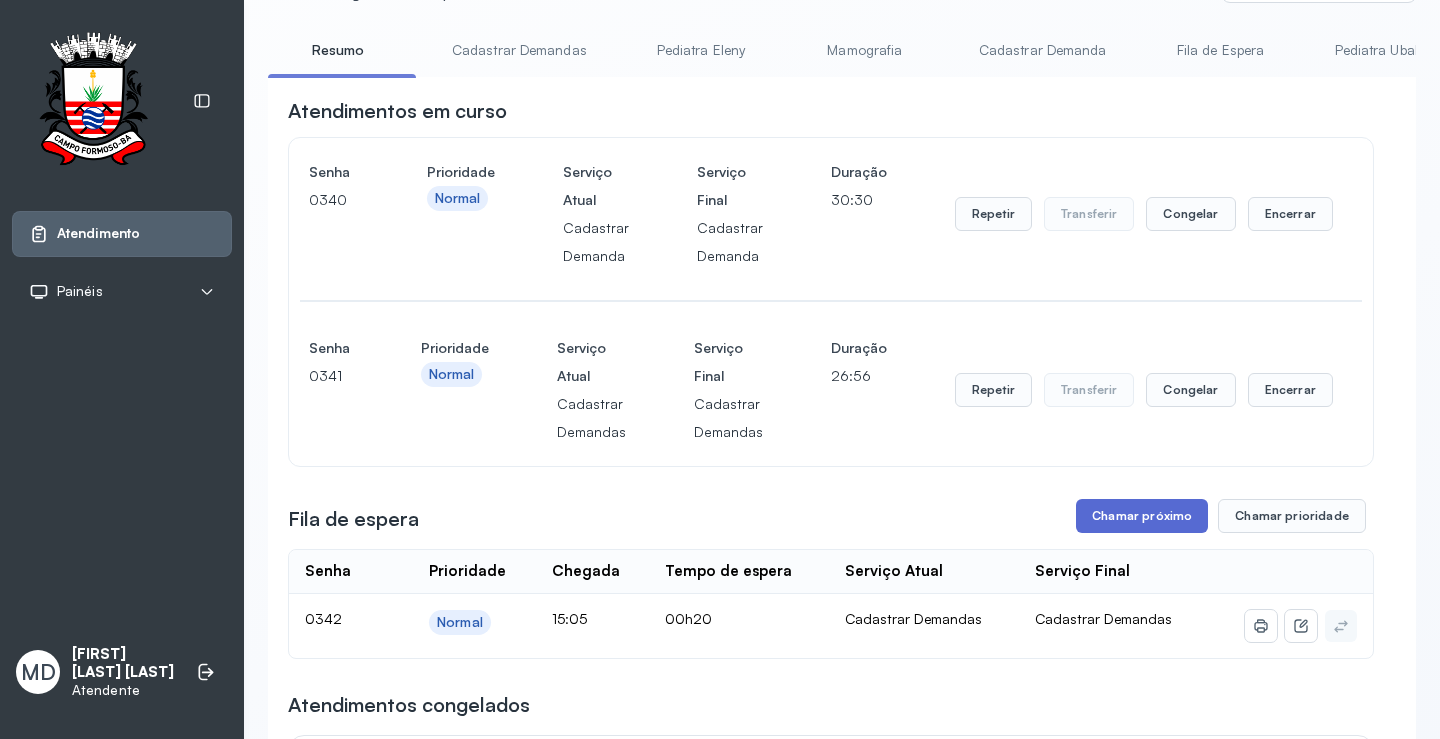 click on "Chamar próximo" at bounding box center [1142, 516] 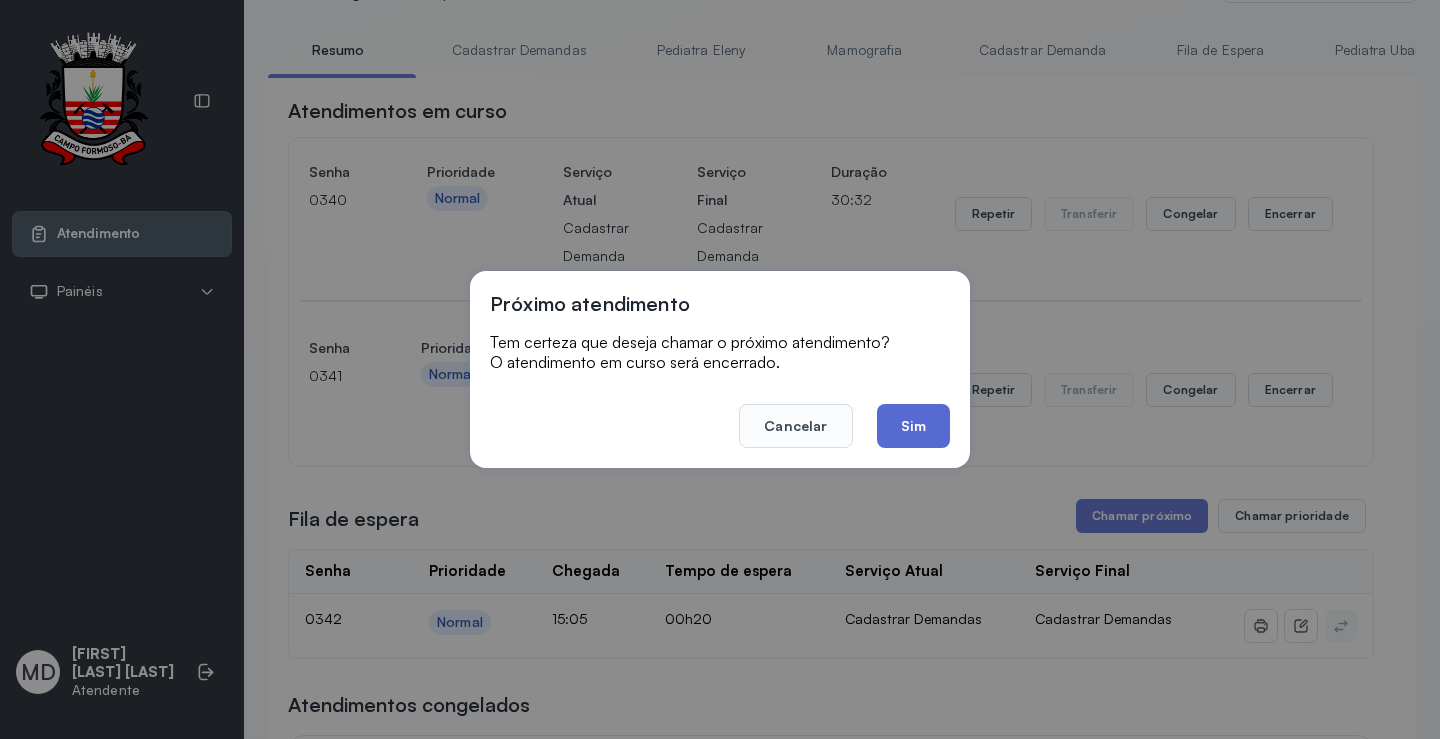 click on "Sim" 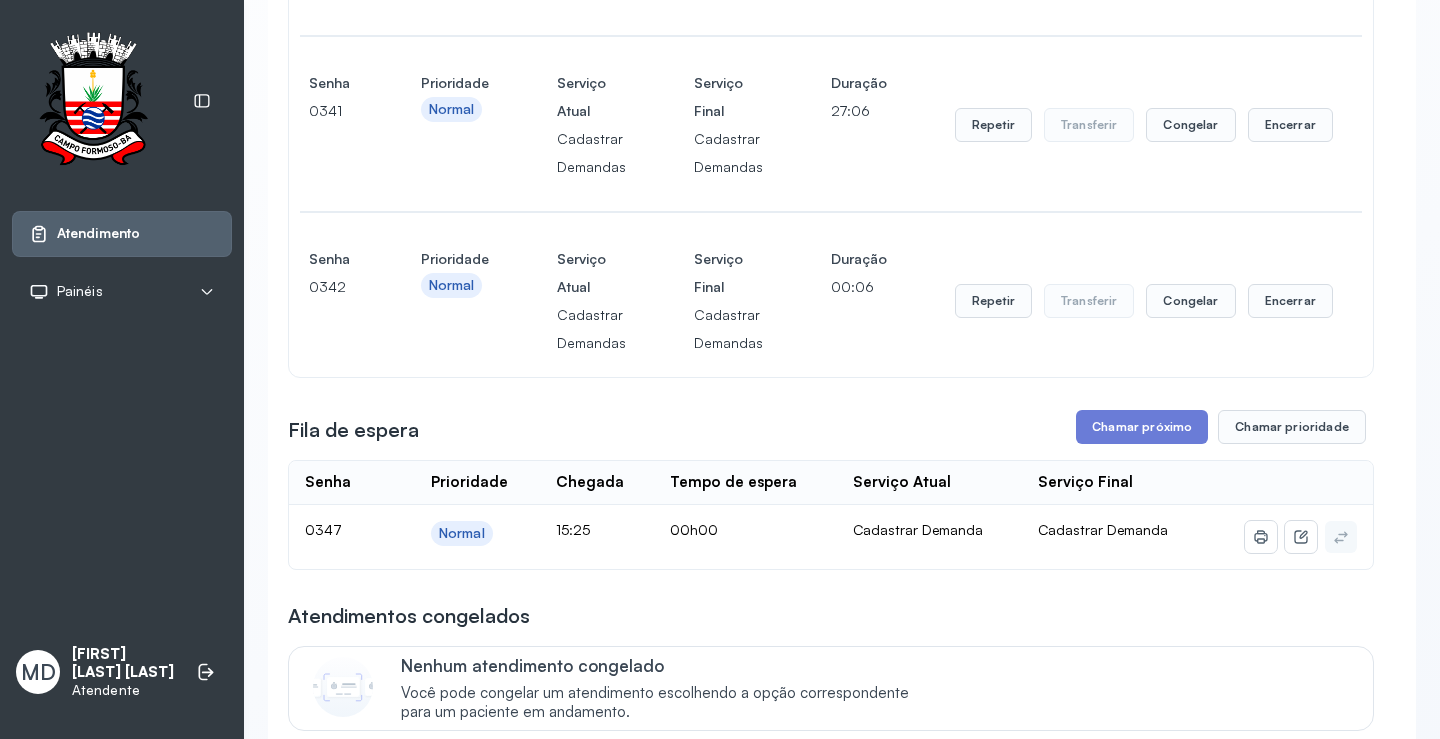 scroll, scrollTop: 400, scrollLeft: 0, axis: vertical 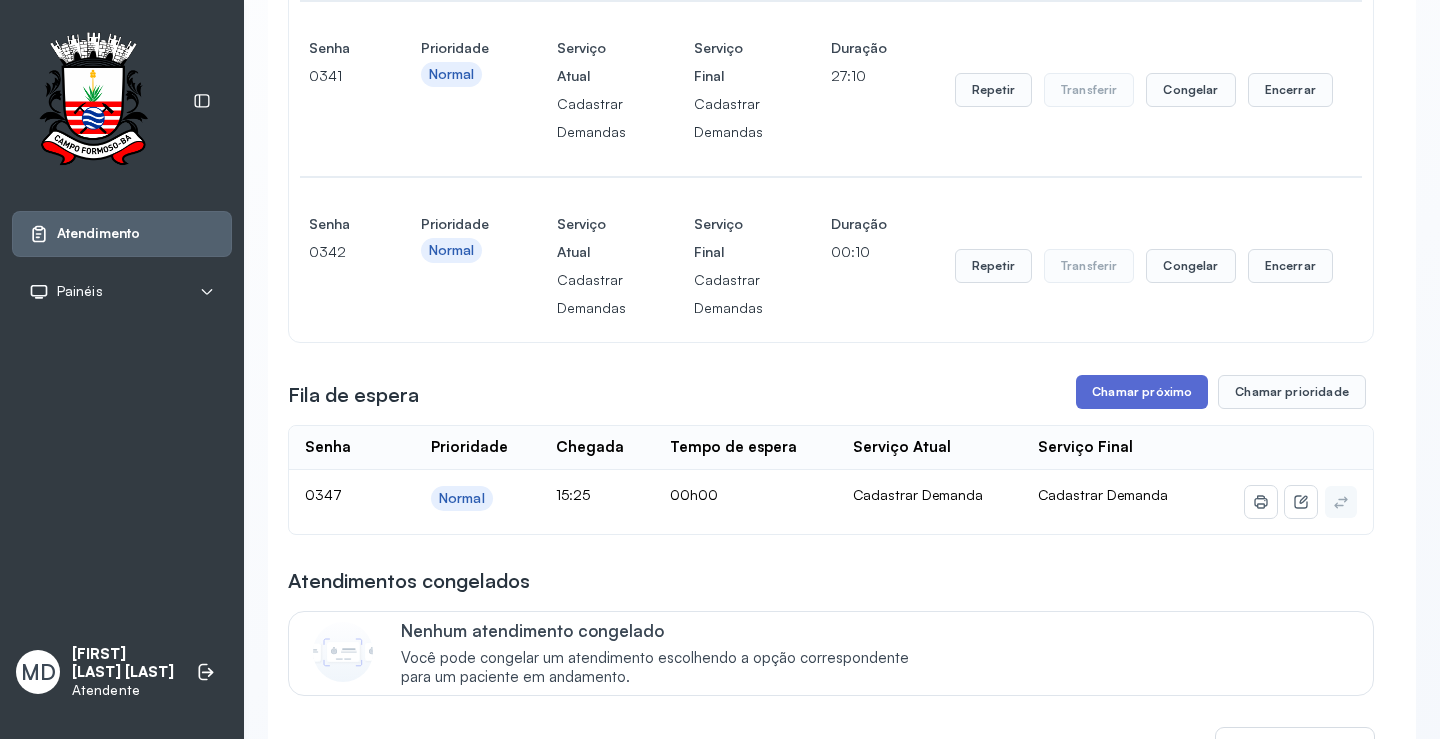 click on "Chamar próximo" at bounding box center [1142, 392] 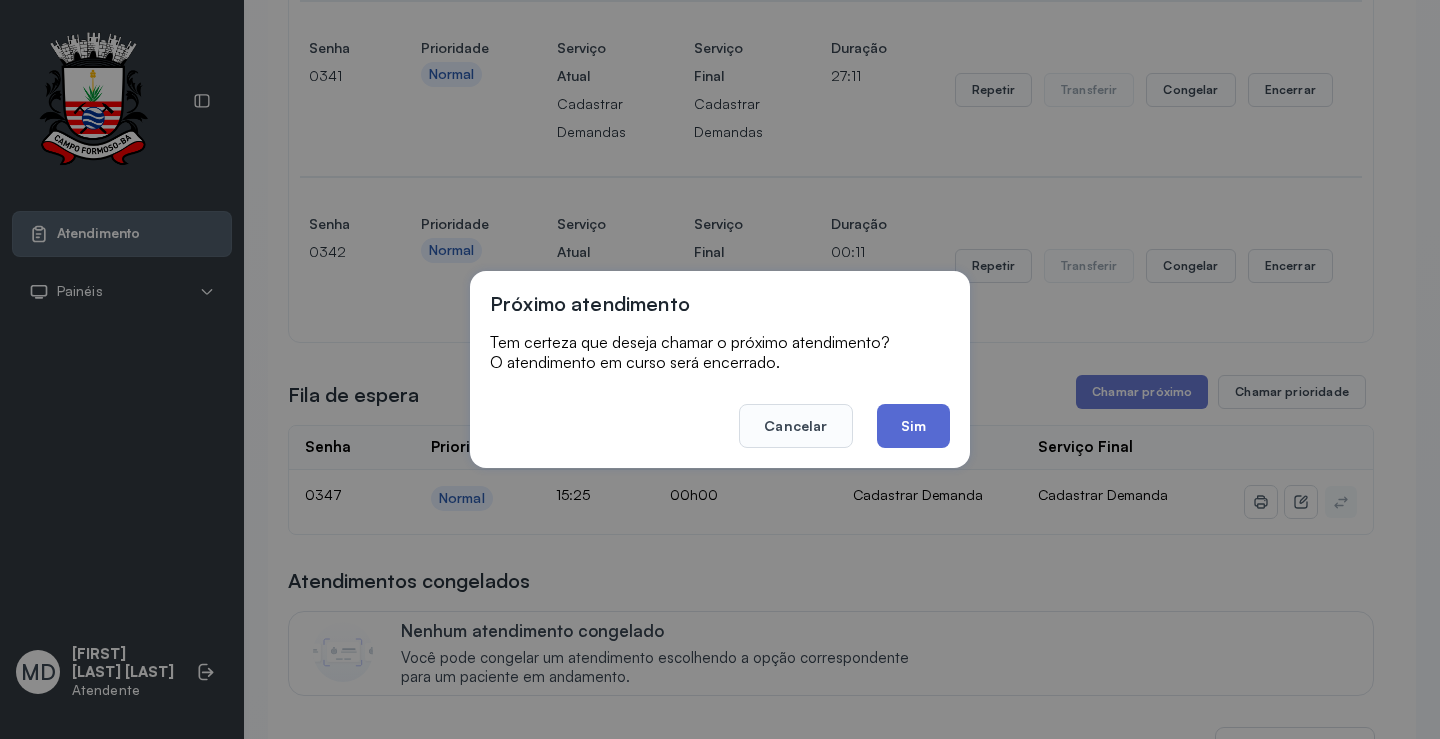 click on "Sim" 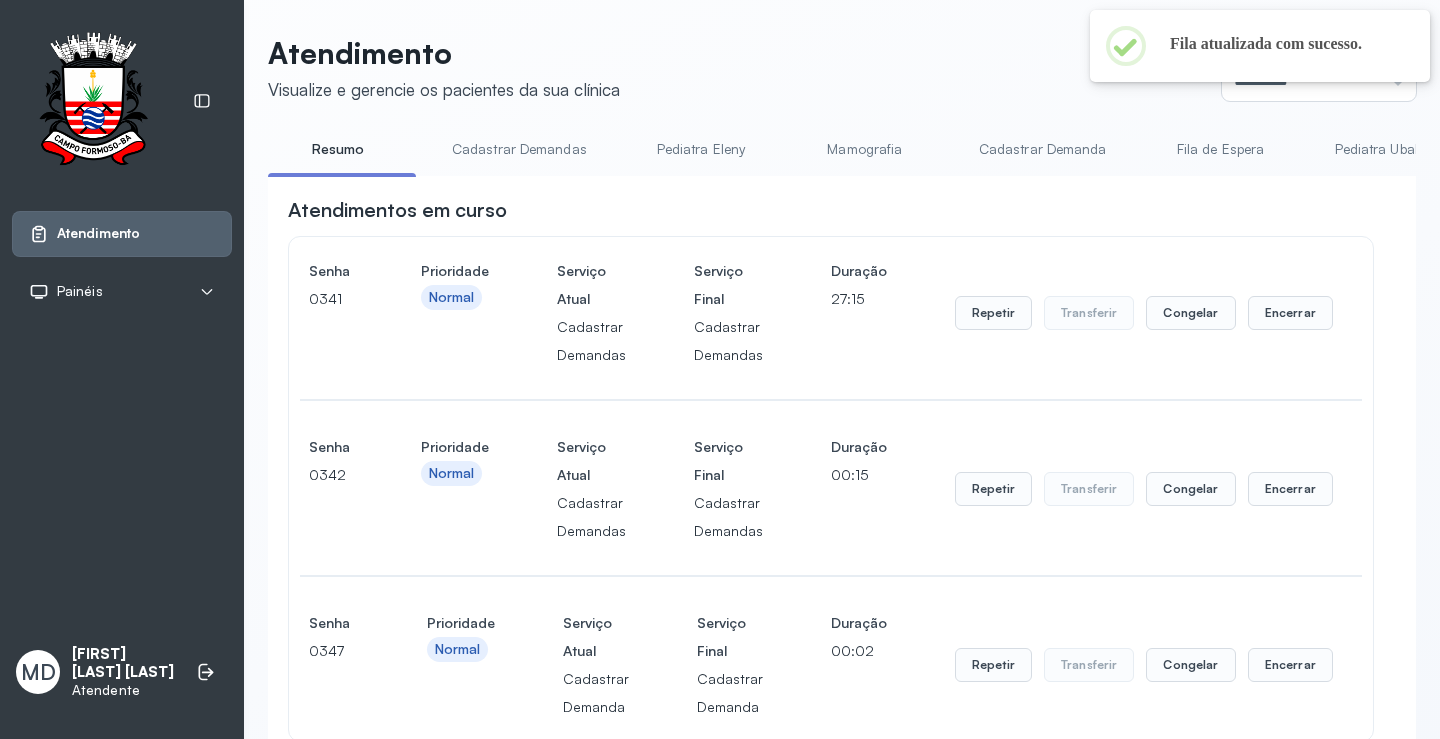 scroll, scrollTop: 400, scrollLeft: 0, axis: vertical 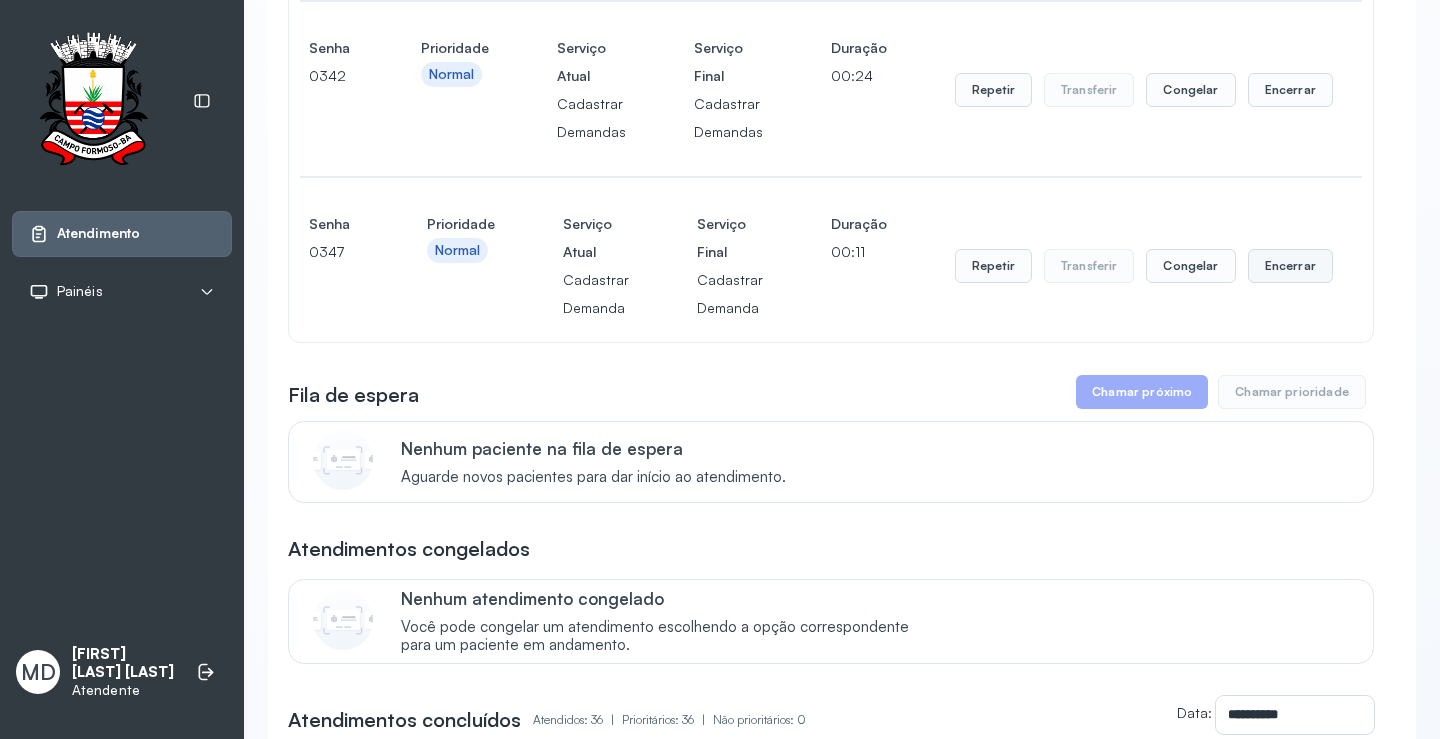 click on "Encerrar" at bounding box center [1290, -86] 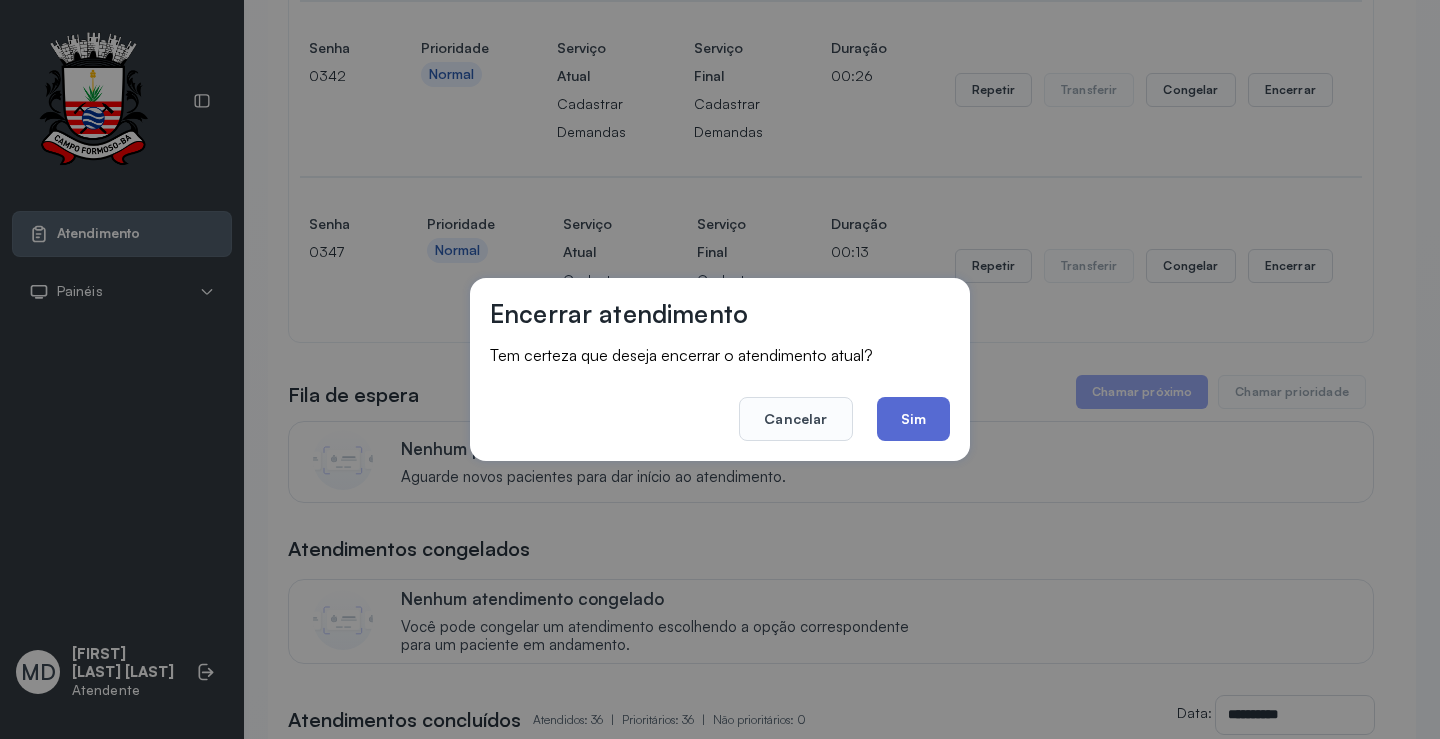 click on "Sim" 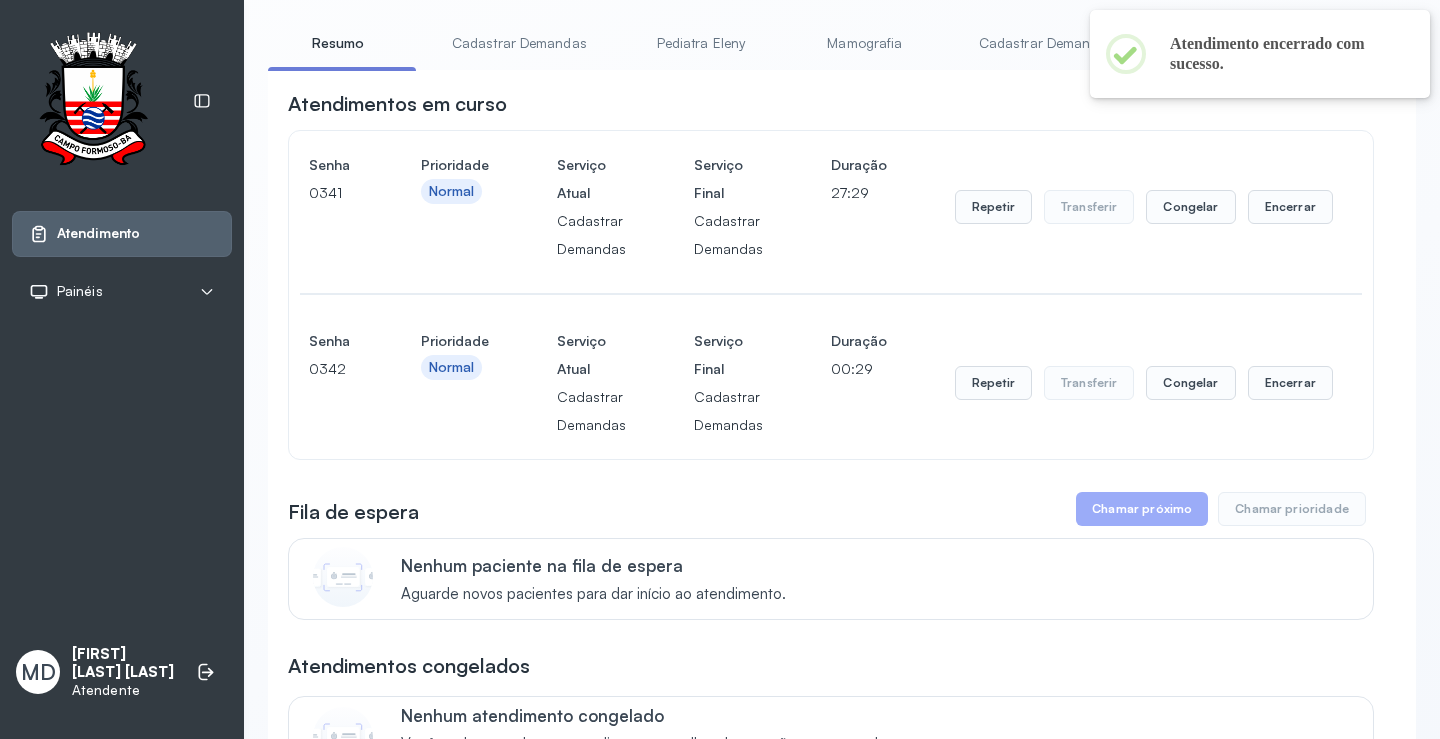 scroll, scrollTop: 100, scrollLeft: 0, axis: vertical 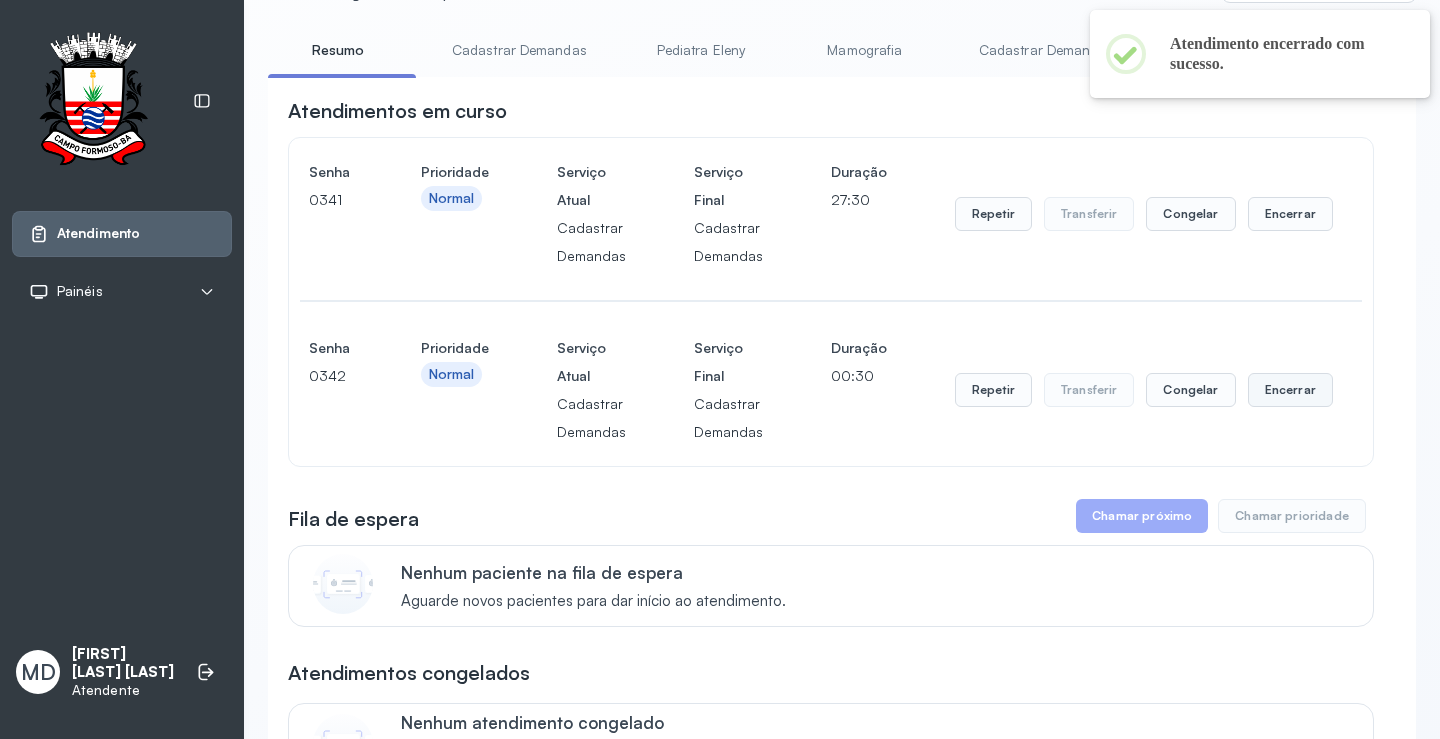 click on "Encerrar" at bounding box center (1290, 214) 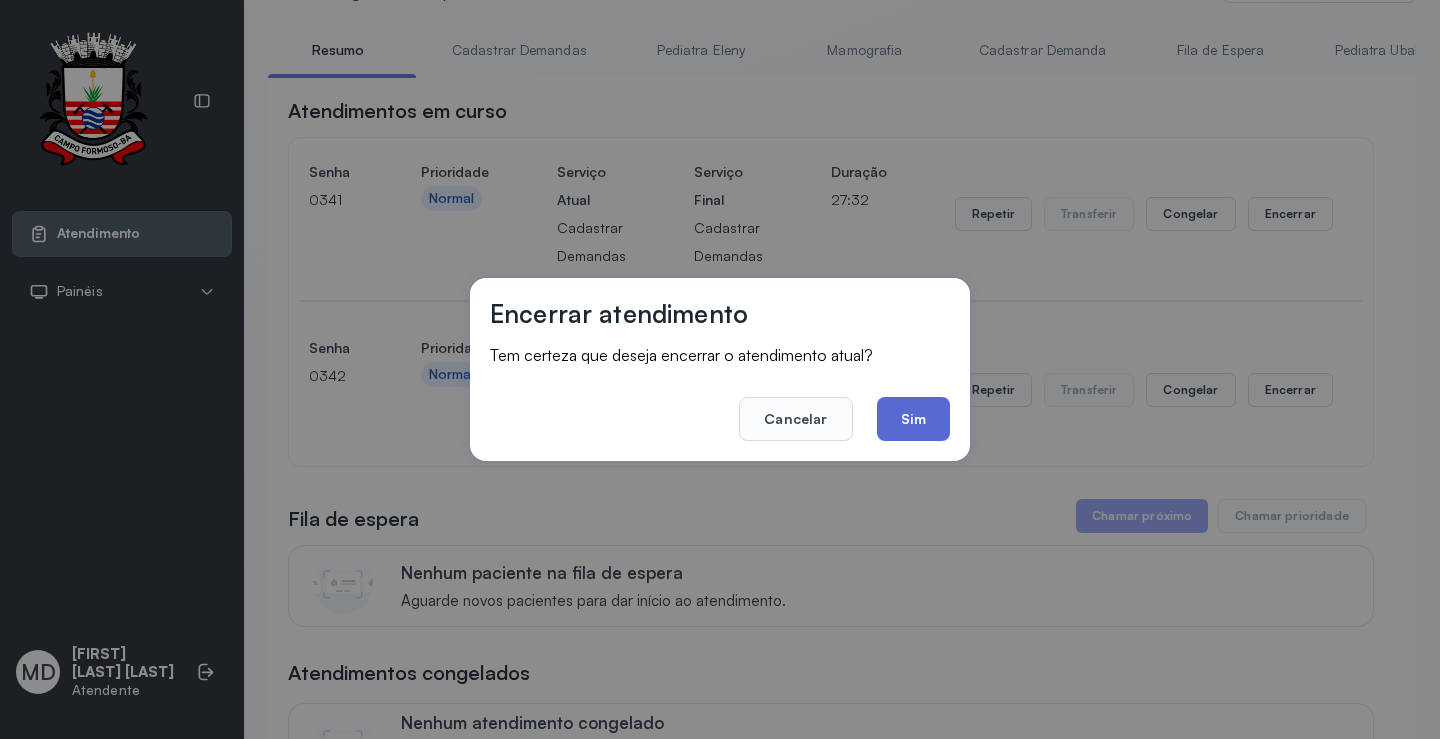 click on "Sim" 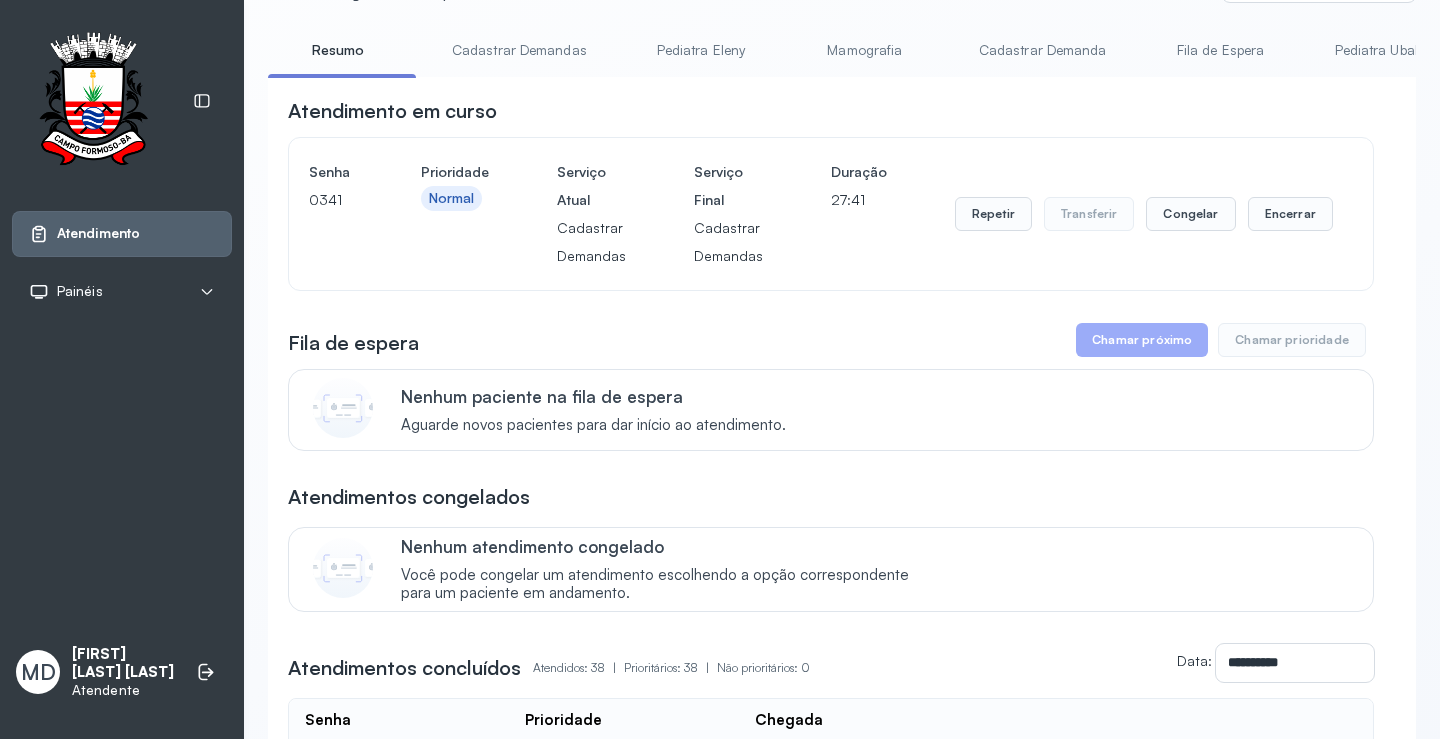 scroll, scrollTop: 0, scrollLeft: 0, axis: both 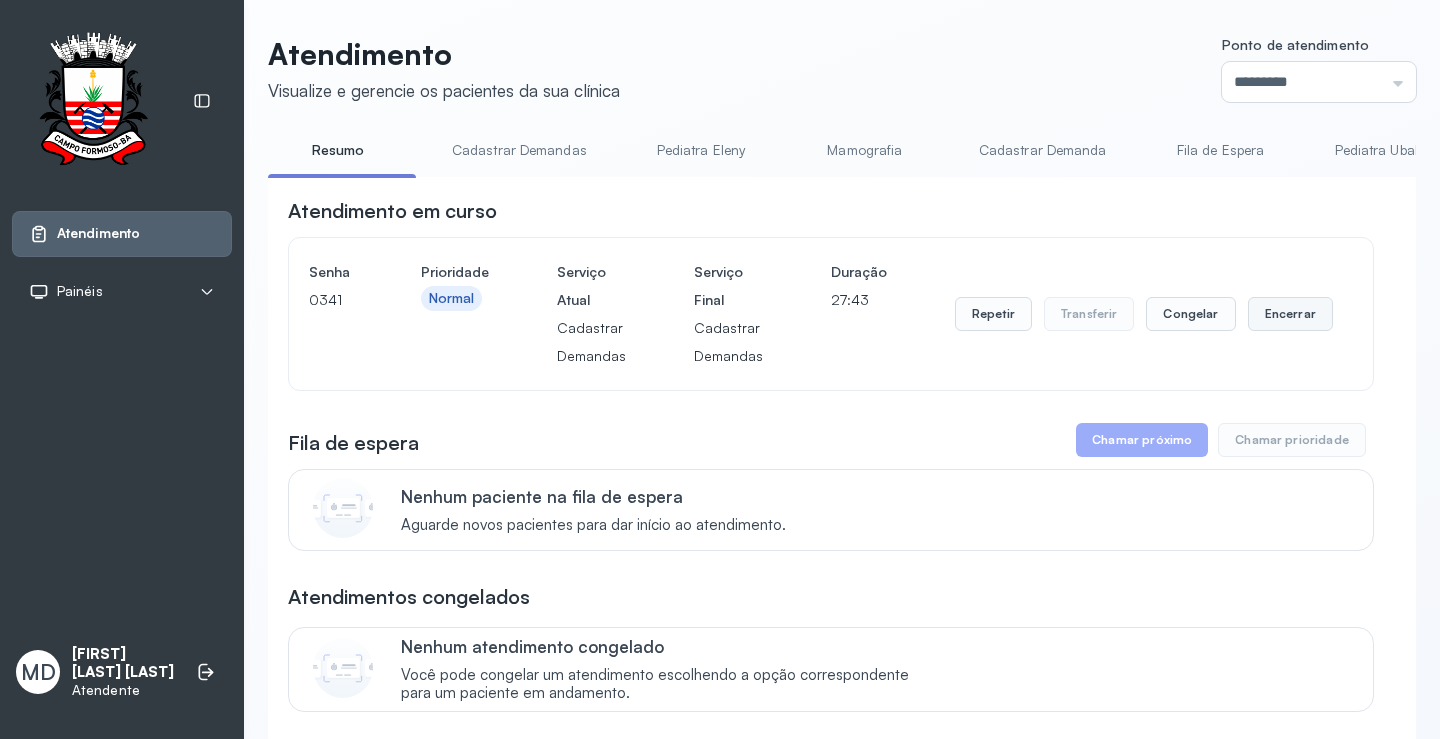 click on "Encerrar" at bounding box center (1290, 314) 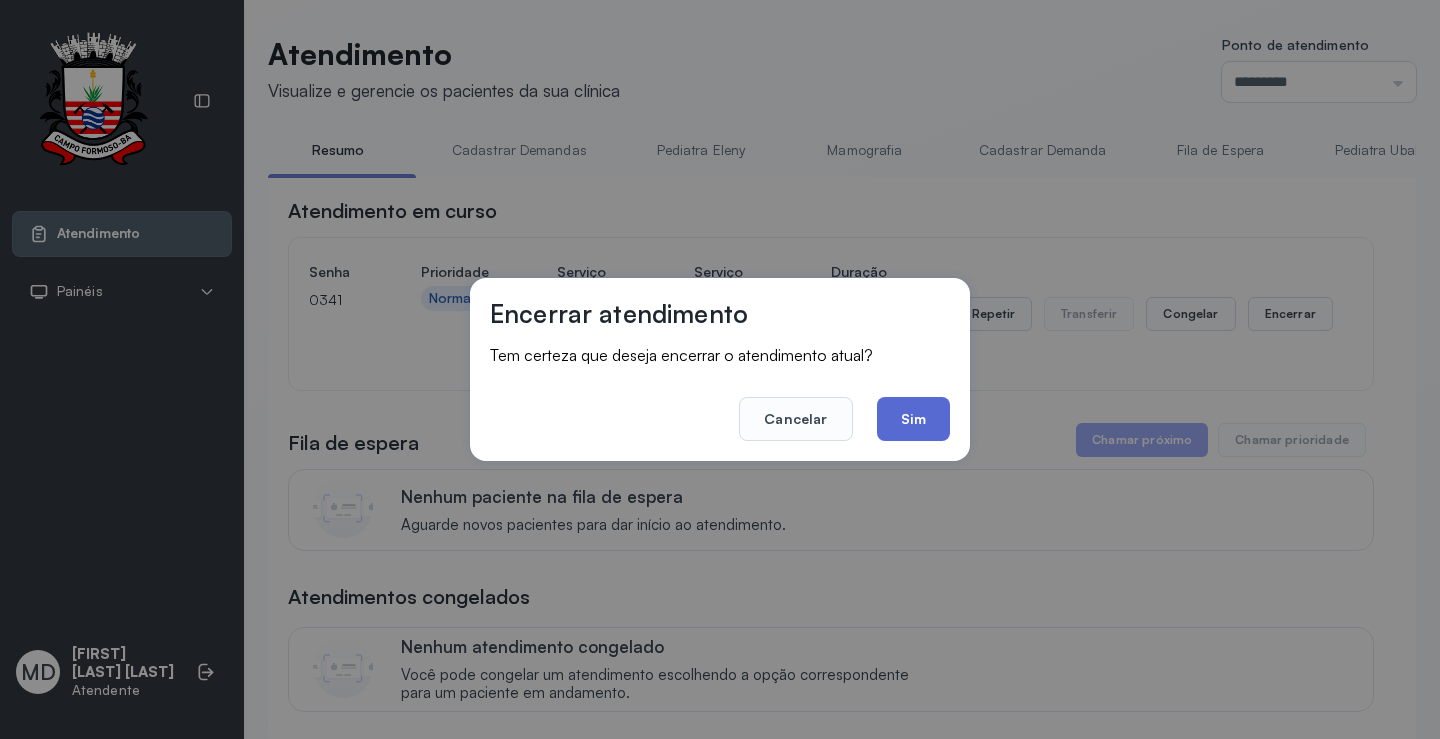 click on "Sim" 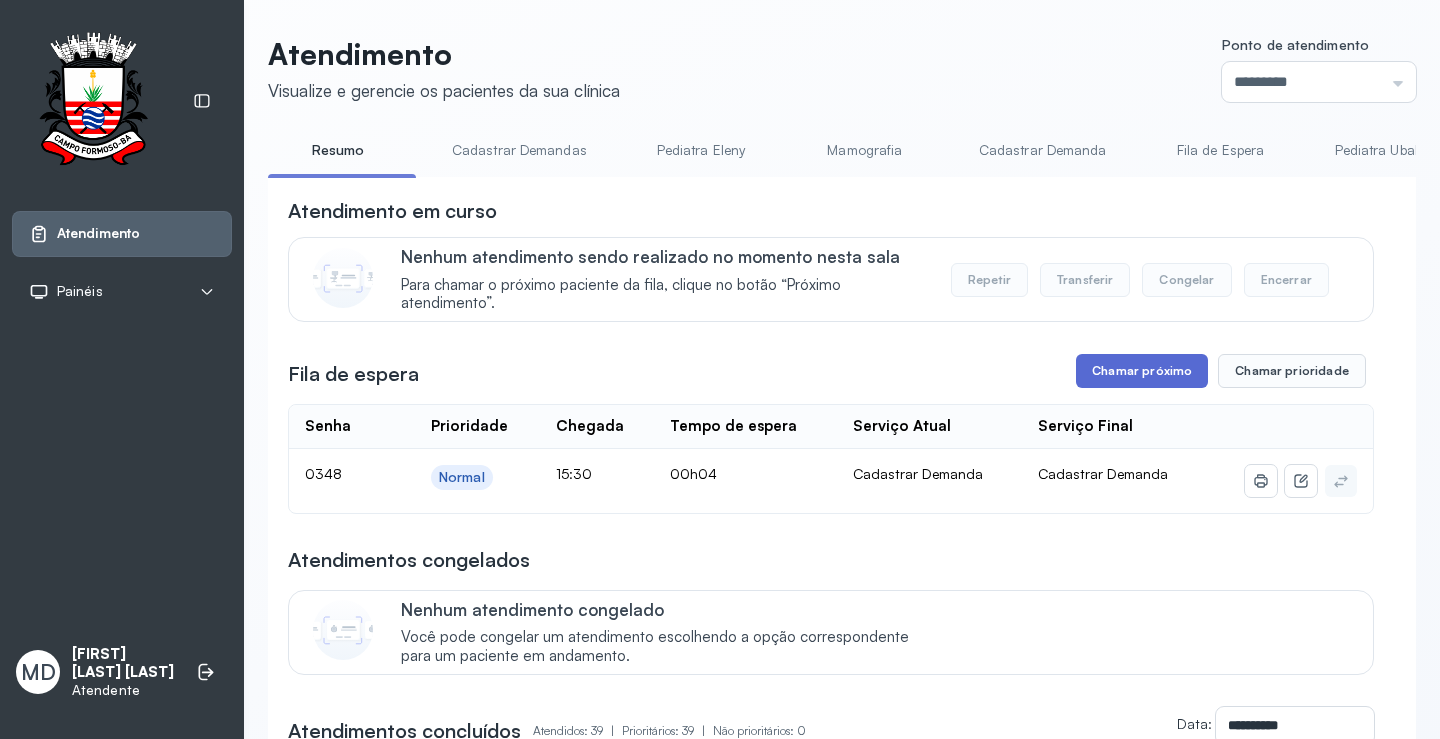 click on "Chamar próximo" at bounding box center [1142, 371] 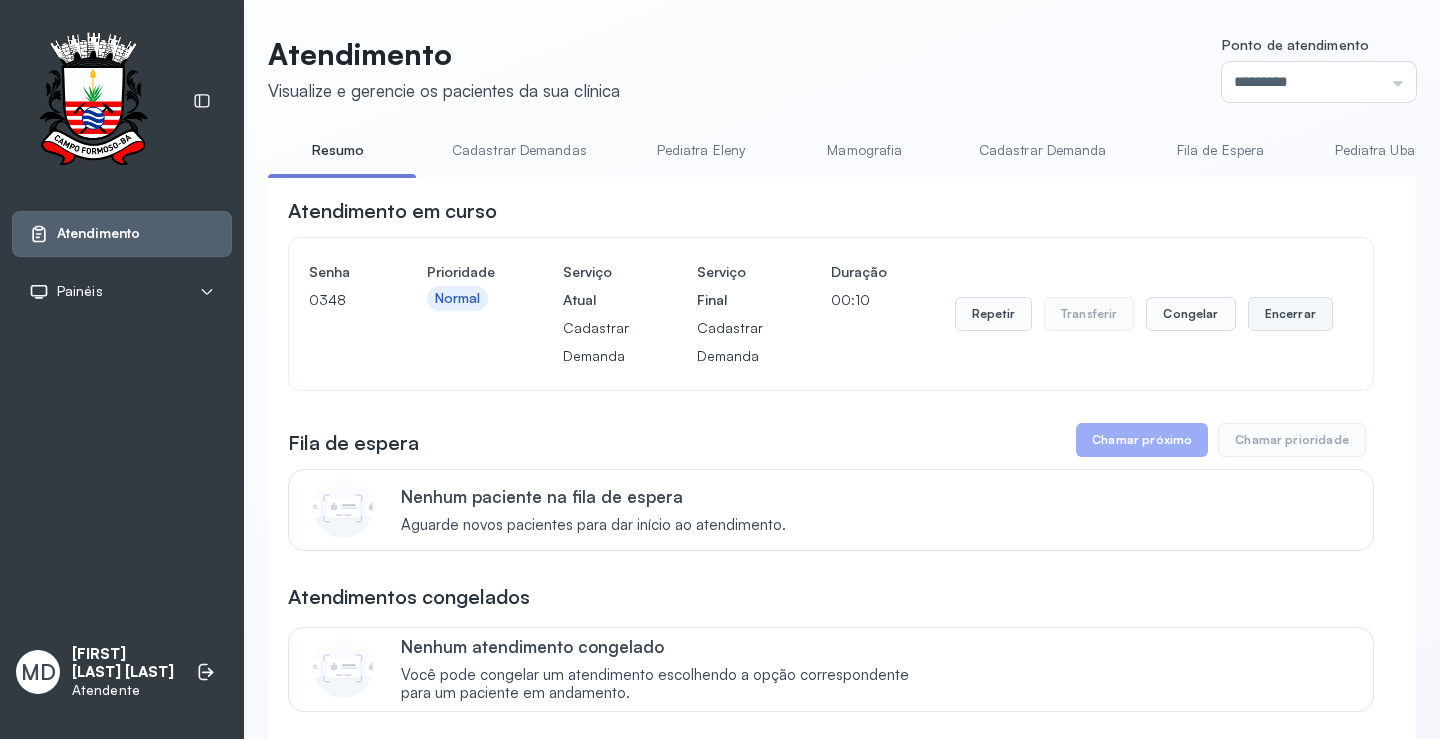 click on "Encerrar" at bounding box center (1290, 314) 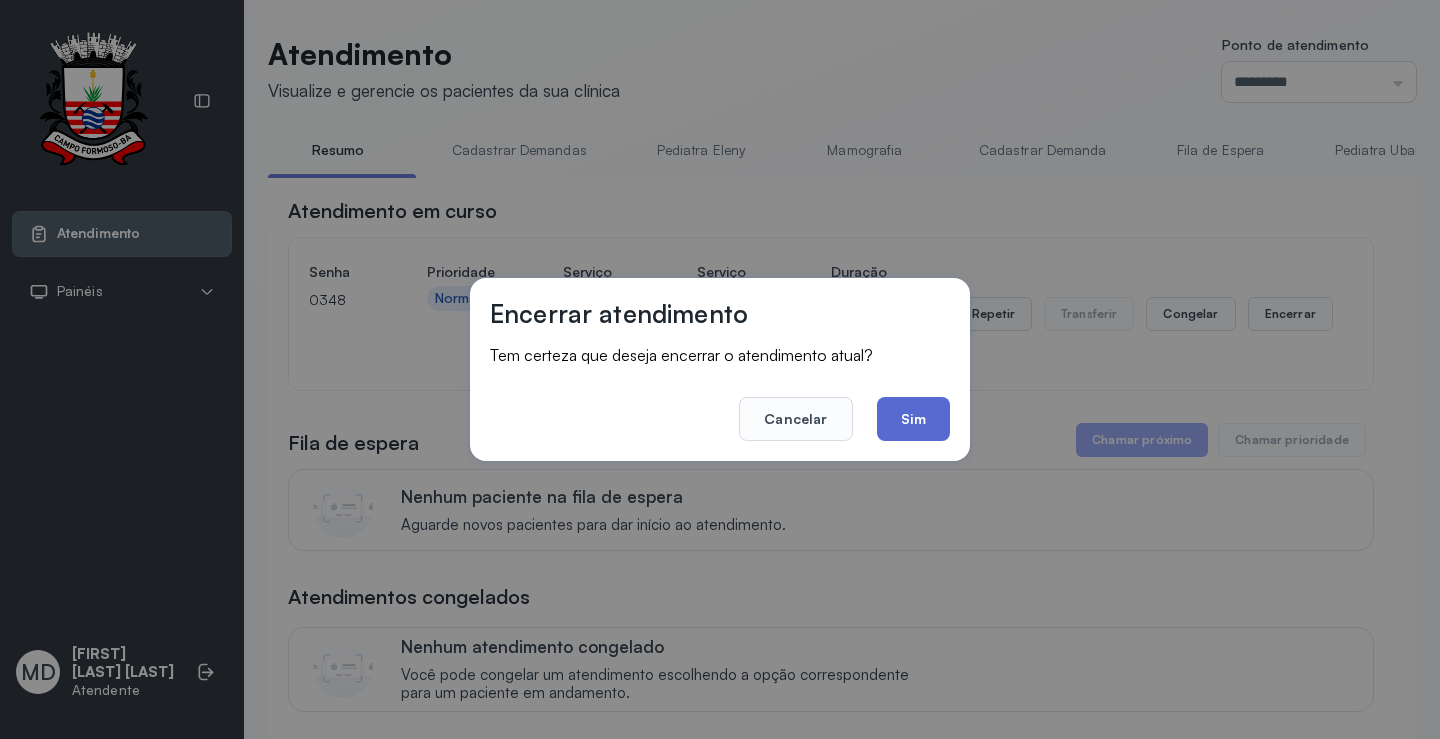 click on "Sim" 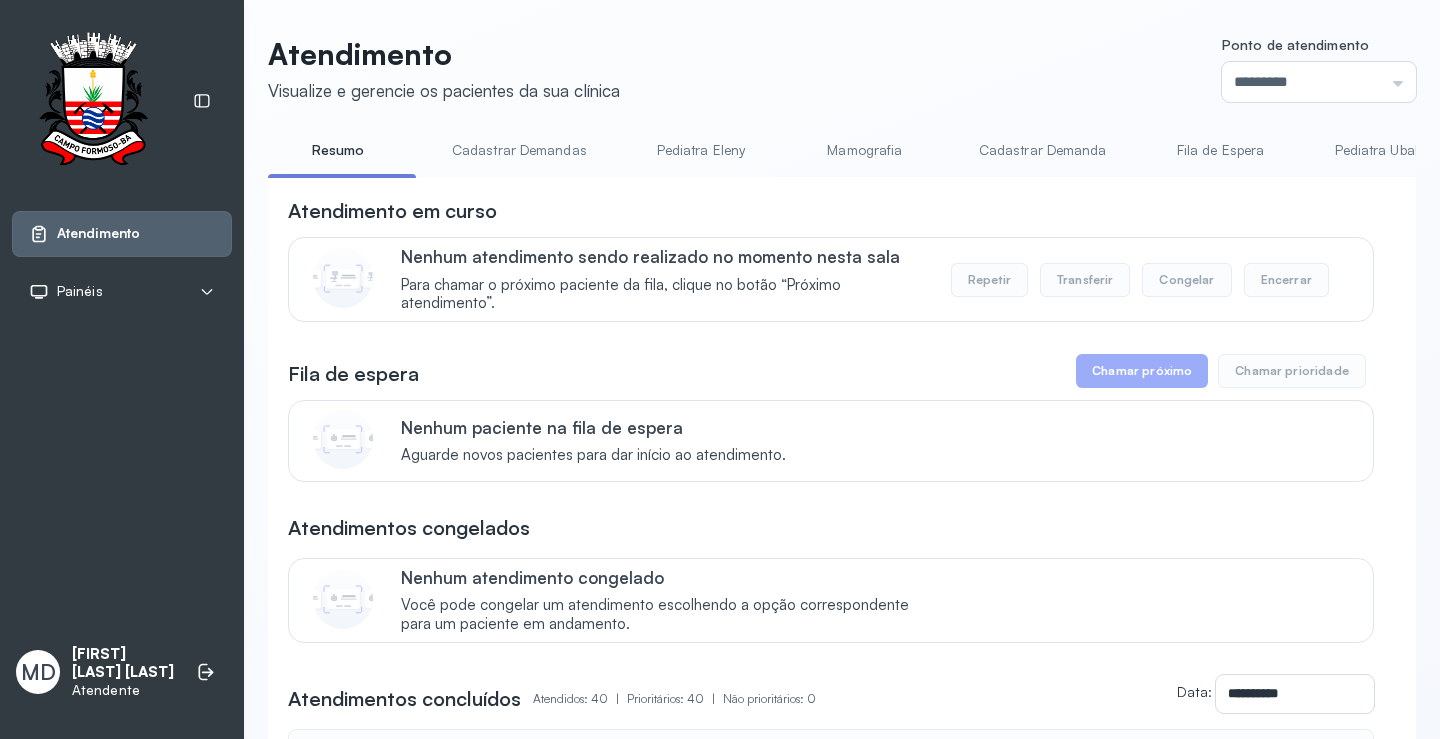 click on "Chamar próximo" at bounding box center [1142, 371] 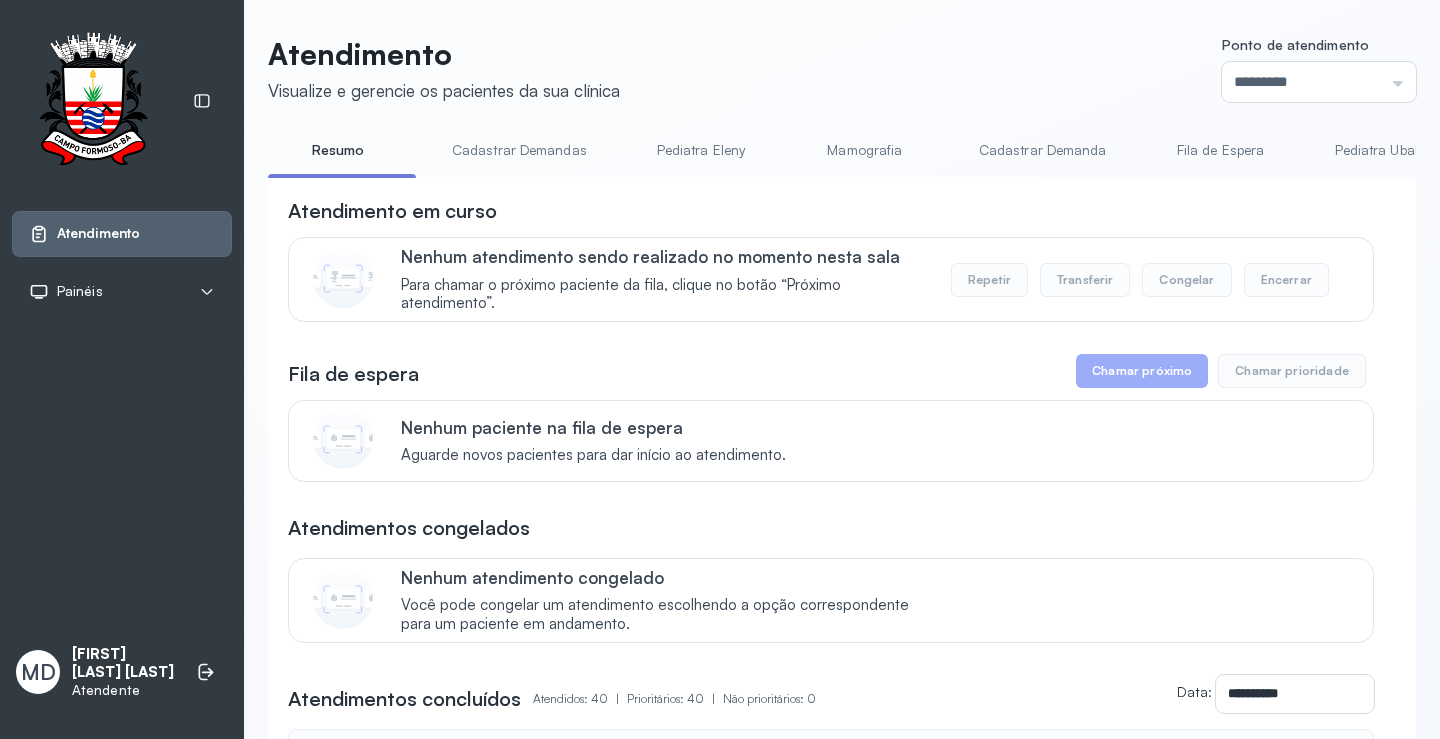 type 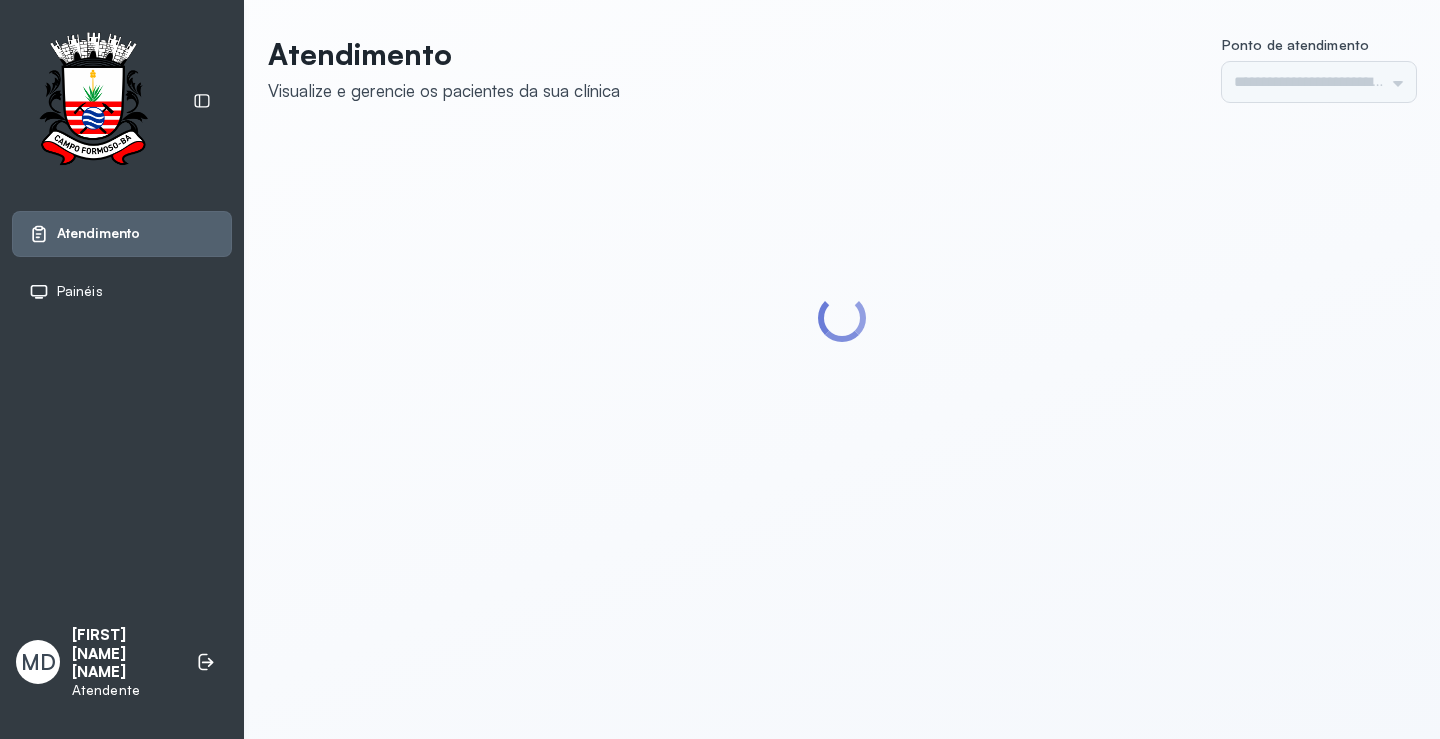 scroll, scrollTop: 0, scrollLeft: 0, axis: both 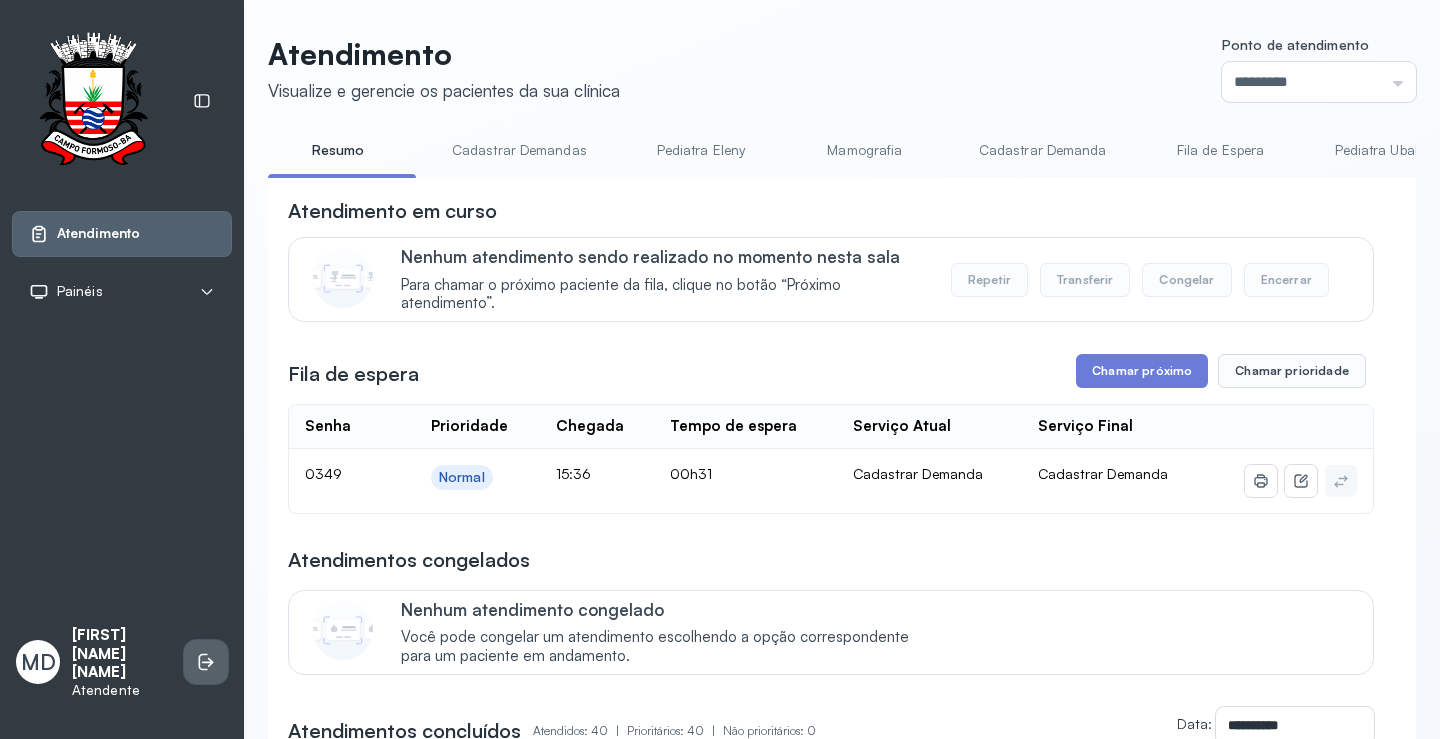 click 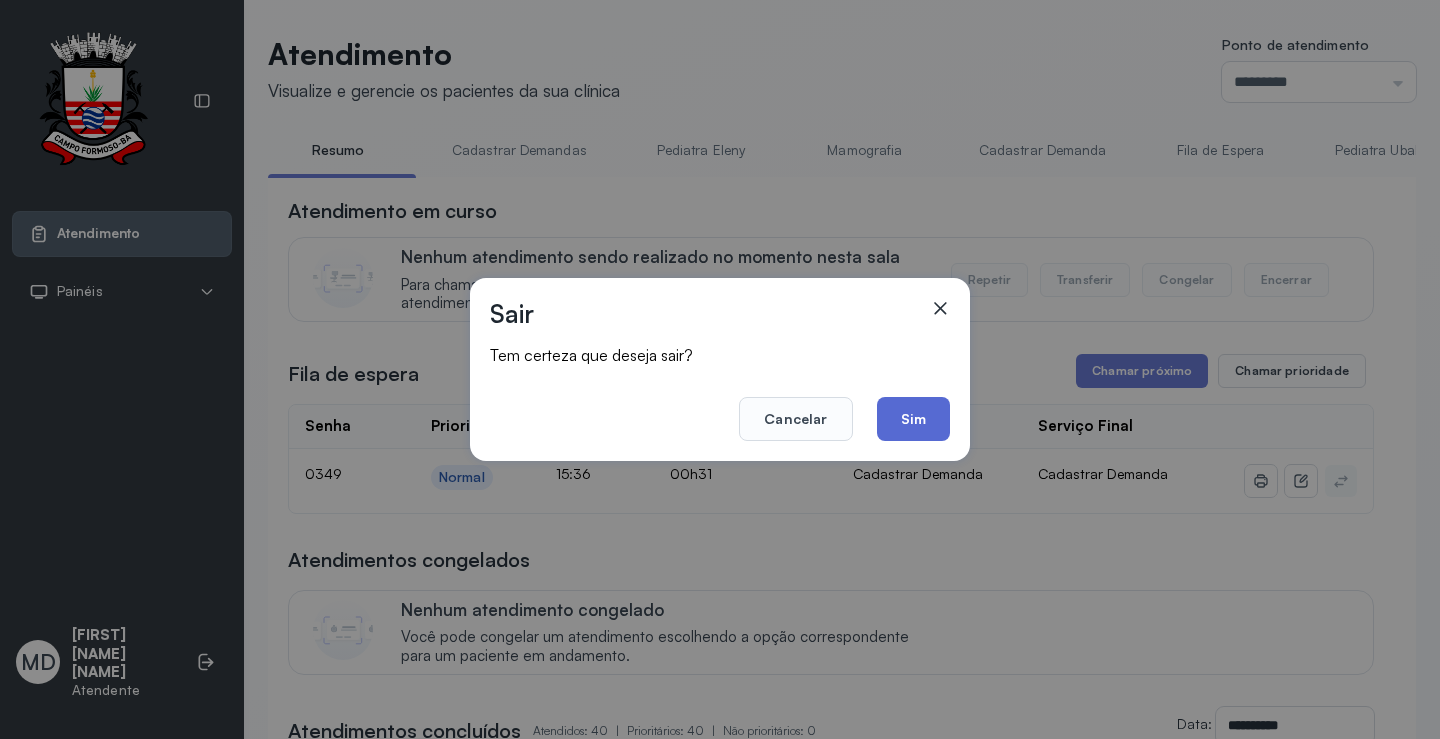 click on "Sim" 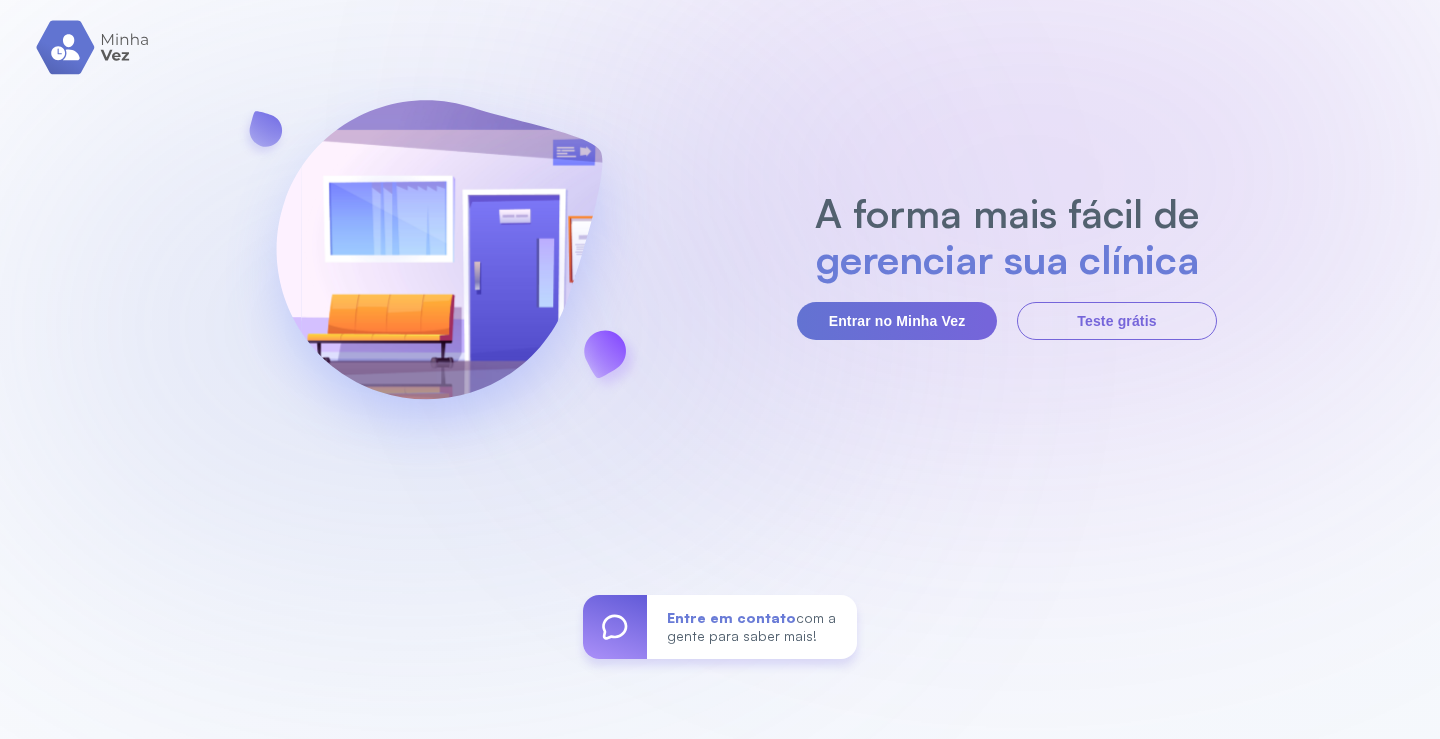 scroll, scrollTop: 0, scrollLeft: 0, axis: both 